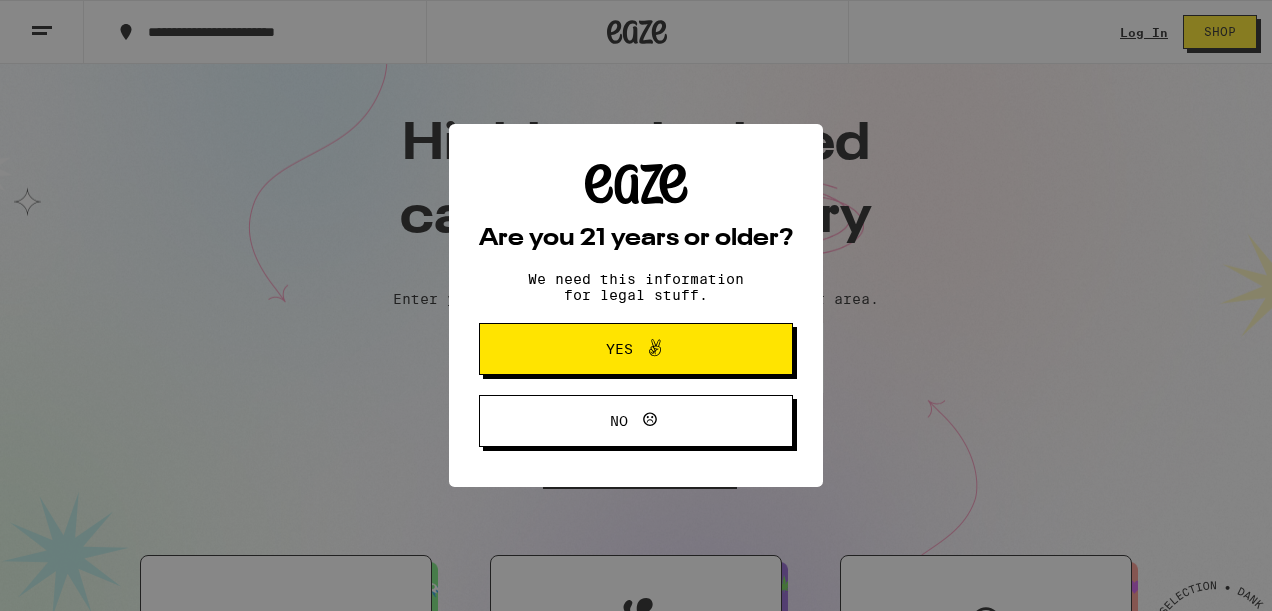 scroll, scrollTop: 0, scrollLeft: 0, axis: both 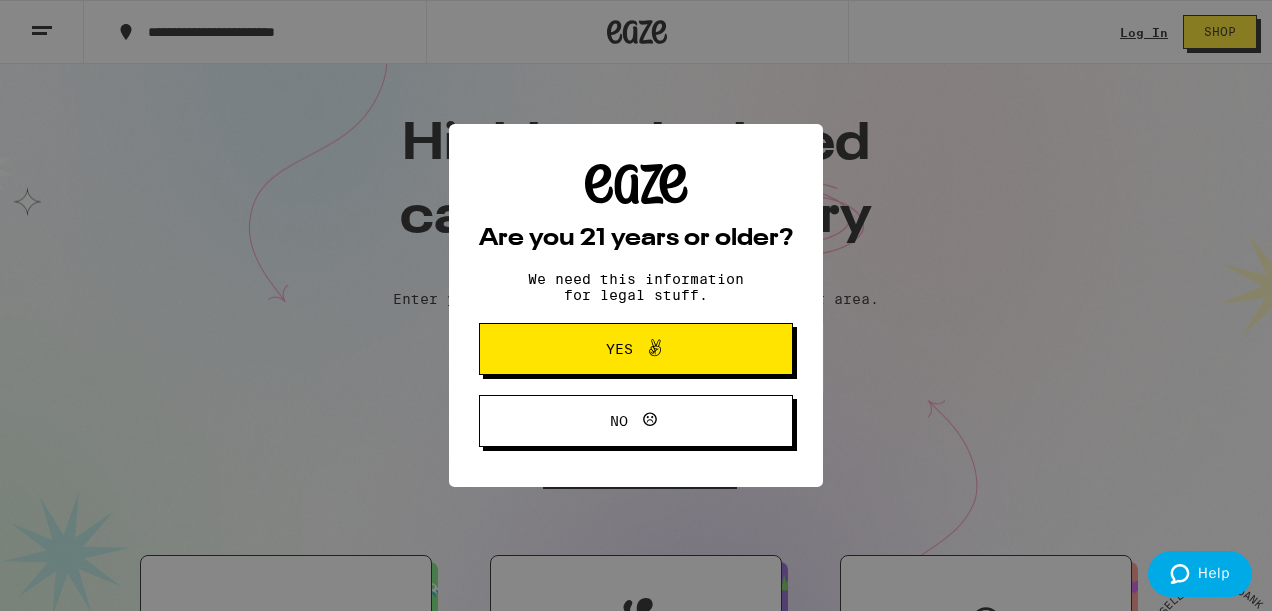 click on "Yes" at bounding box center (636, 349) 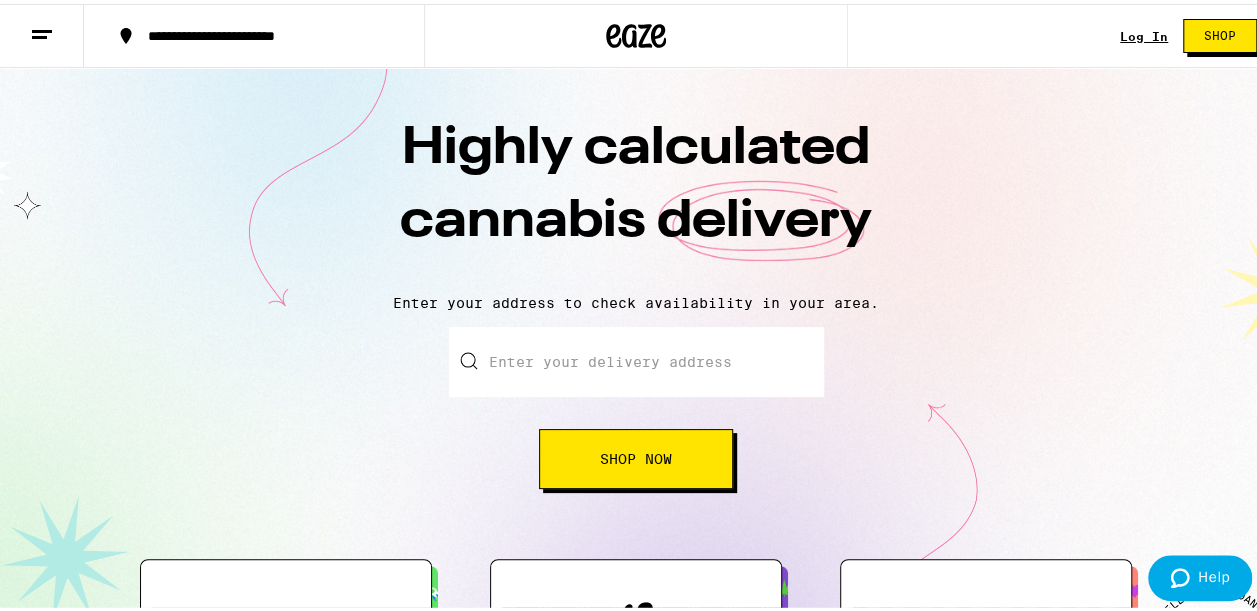 click on "Enter your delivery address" at bounding box center [636, 358] 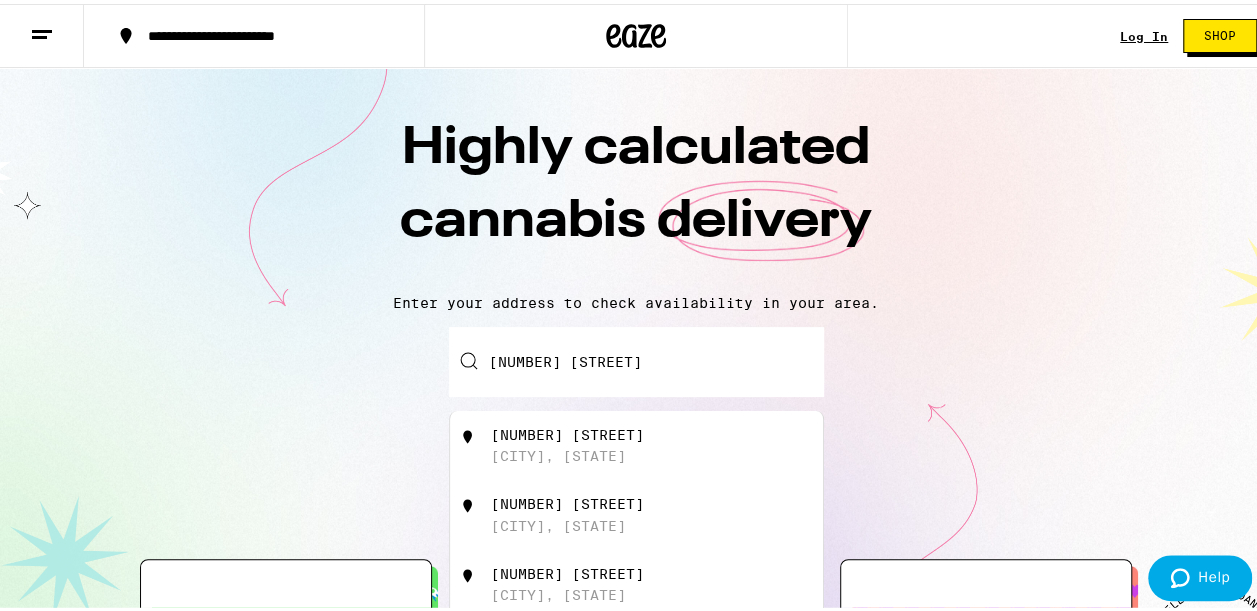 click on "[NUMBER] [STREET], [CITY], [STATE]" at bounding box center [669, 442] 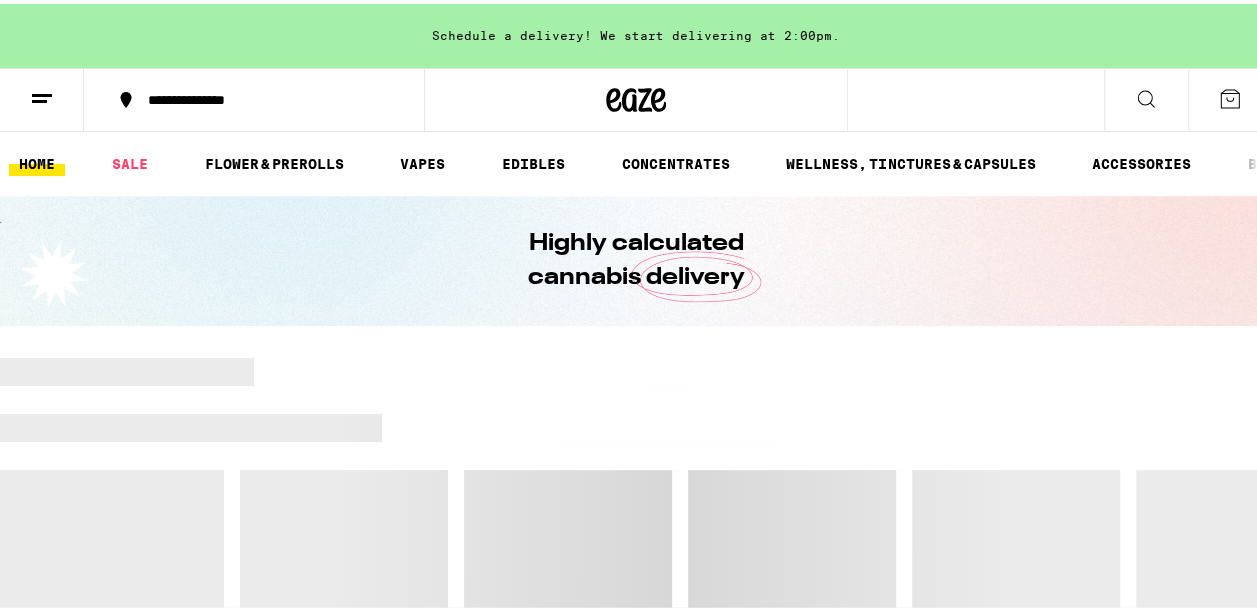 scroll, scrollTop: 0, scrollLeft: 0, axis: both 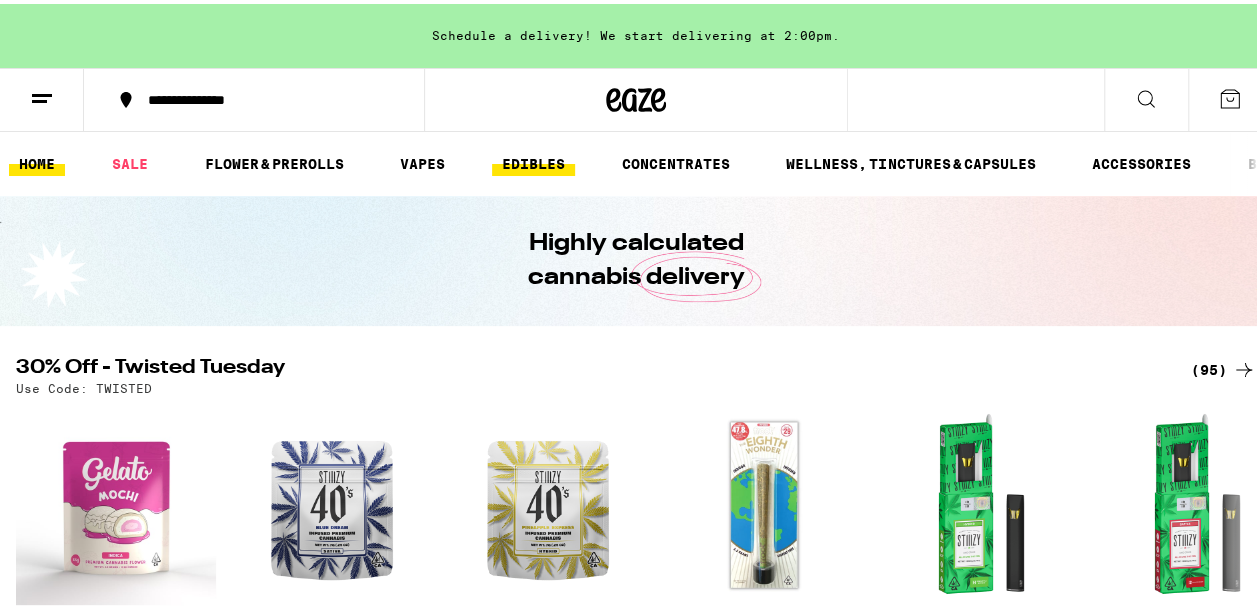 click on "EDIBLES" at bounding box center [533, 160] 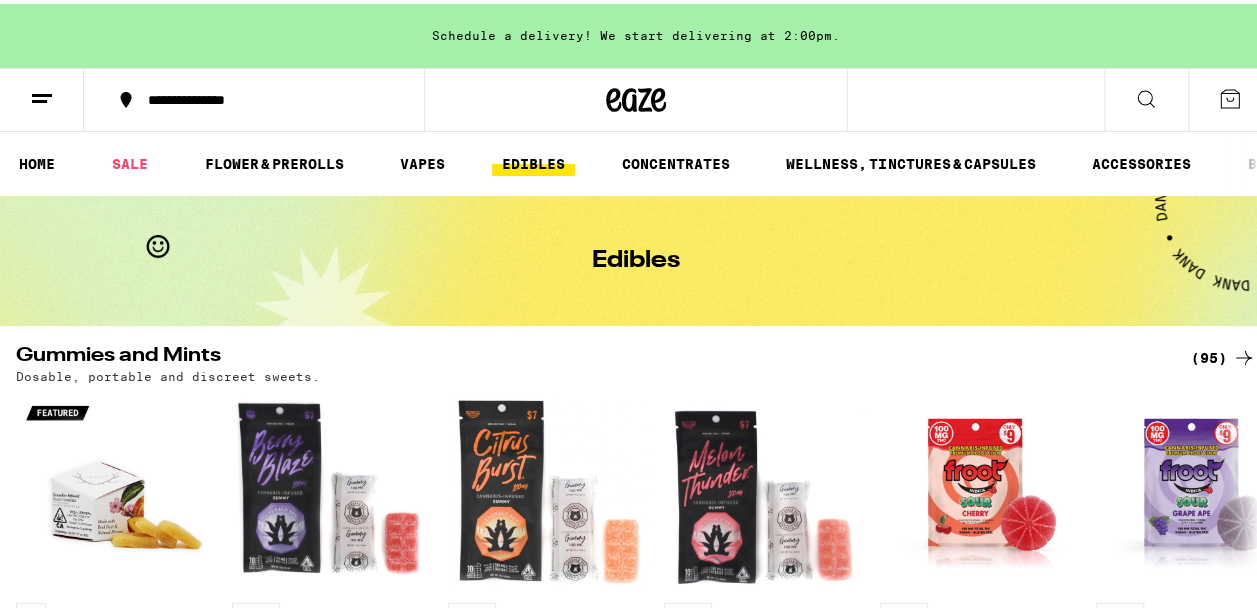 scroll, scrollTop: 0, scrollLeft: 0, axis: both 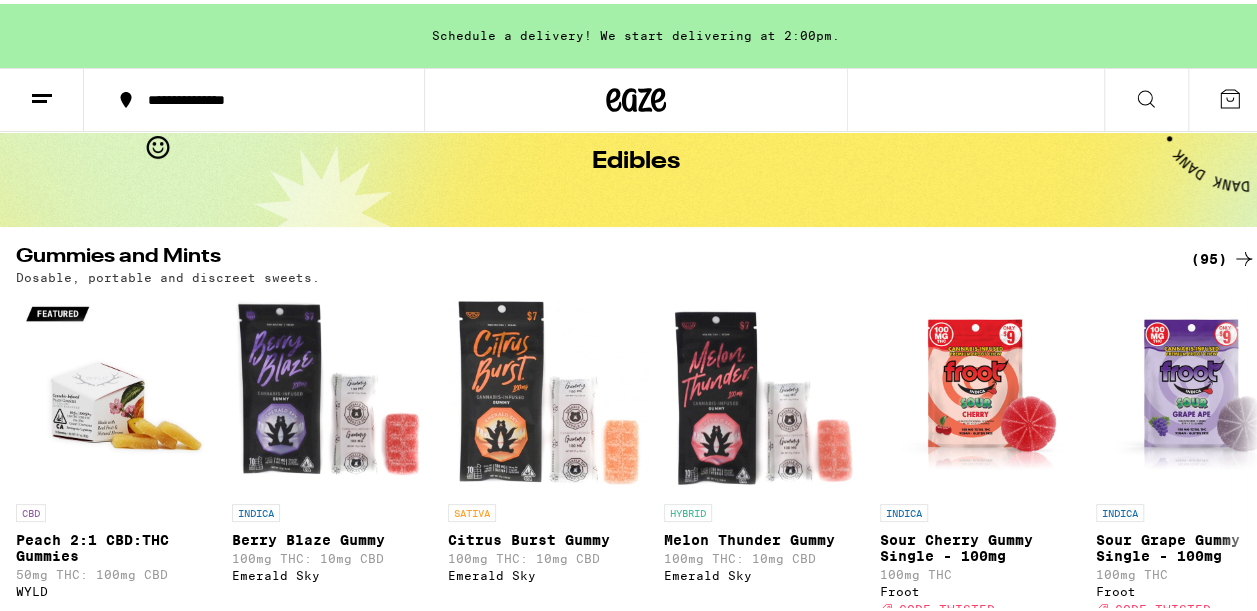 click 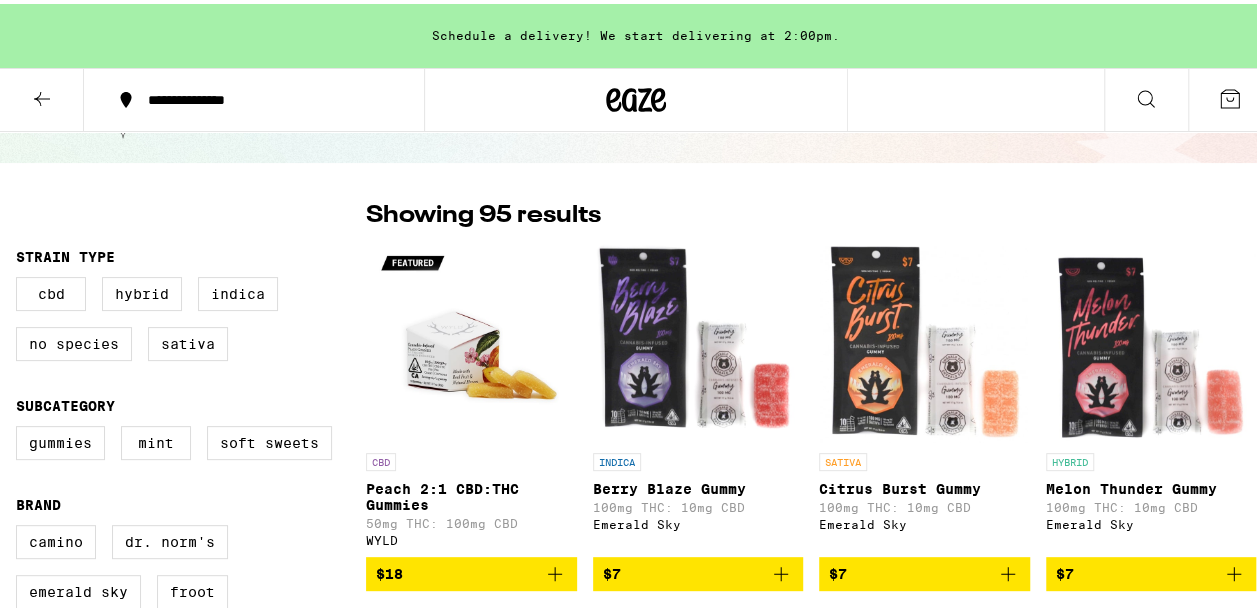 scroll, scrollTop: 0, scrollLeft: 0, axis: both 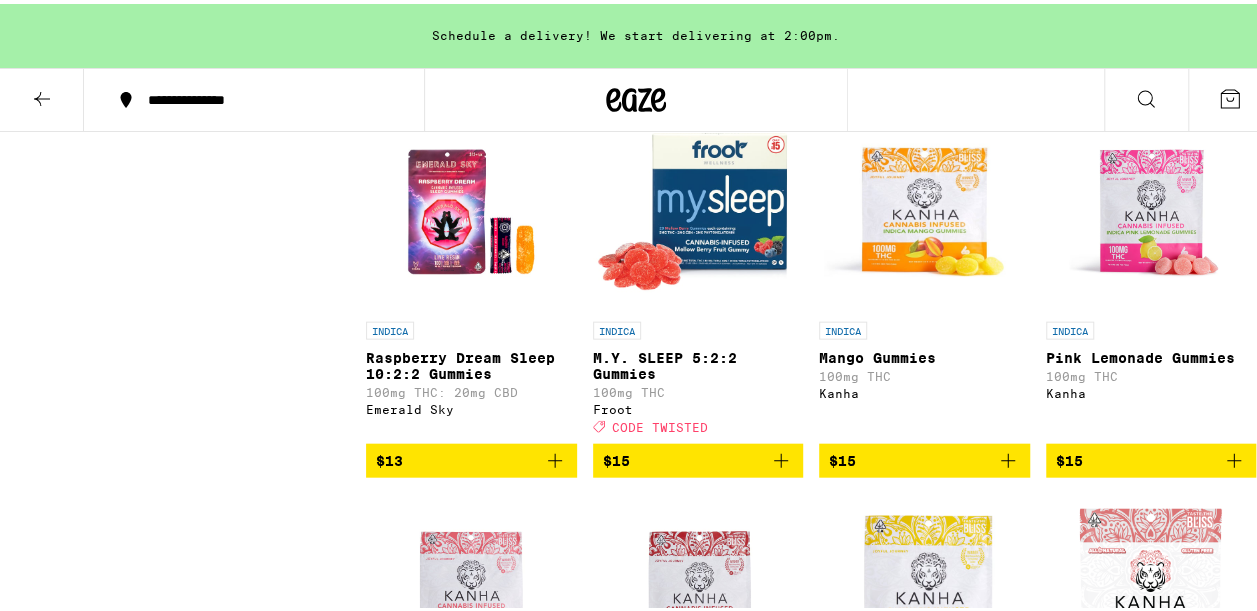 click at bounding box center (698, 208) 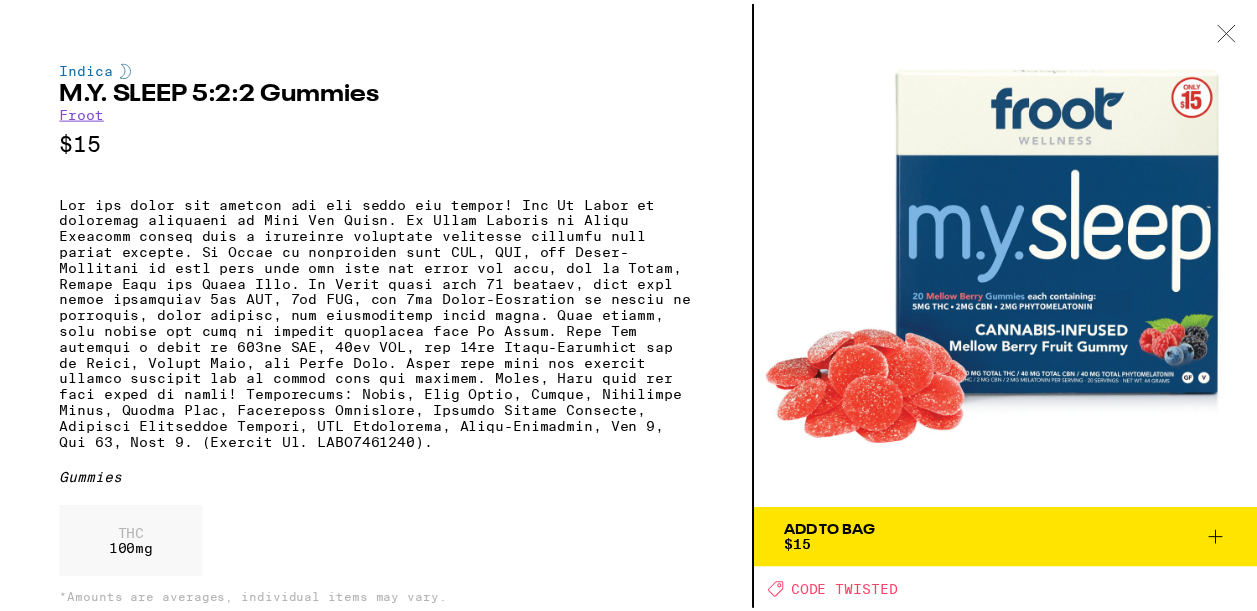 scroll, scrollTop: 40, scrollLeft: 0, axis: vertical 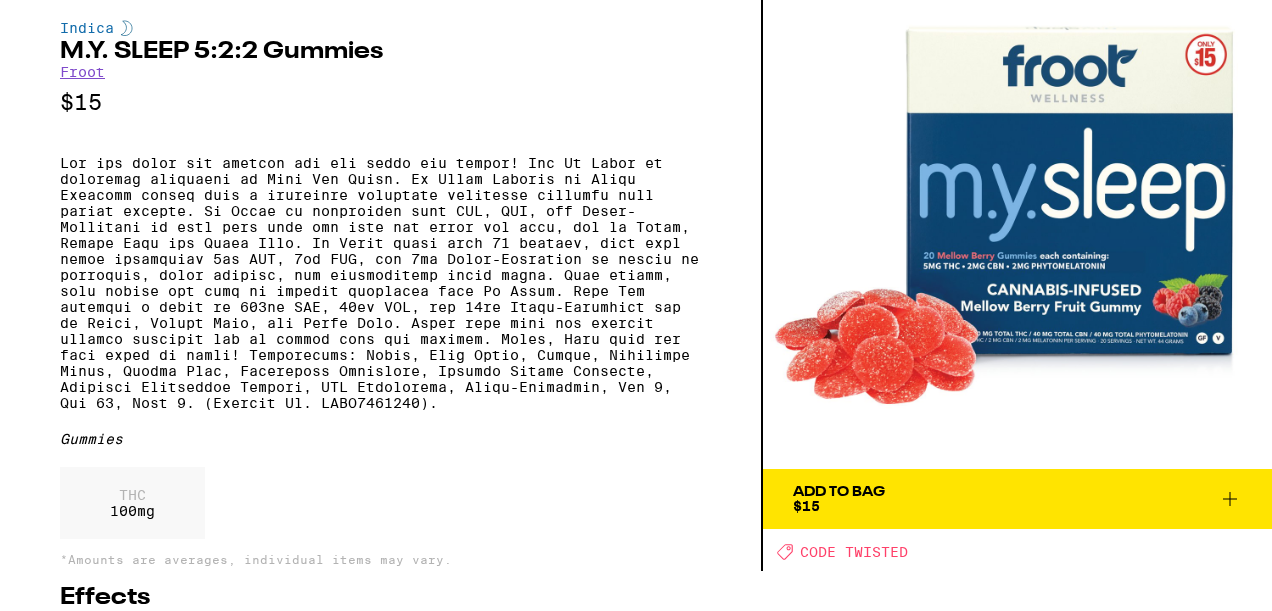click 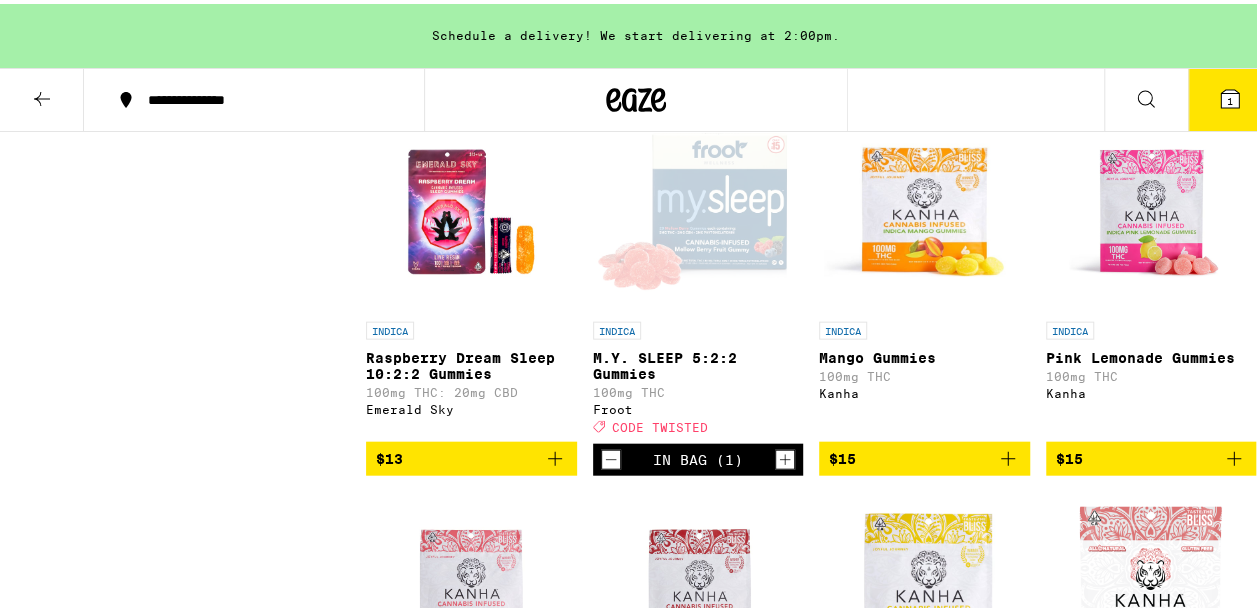 click 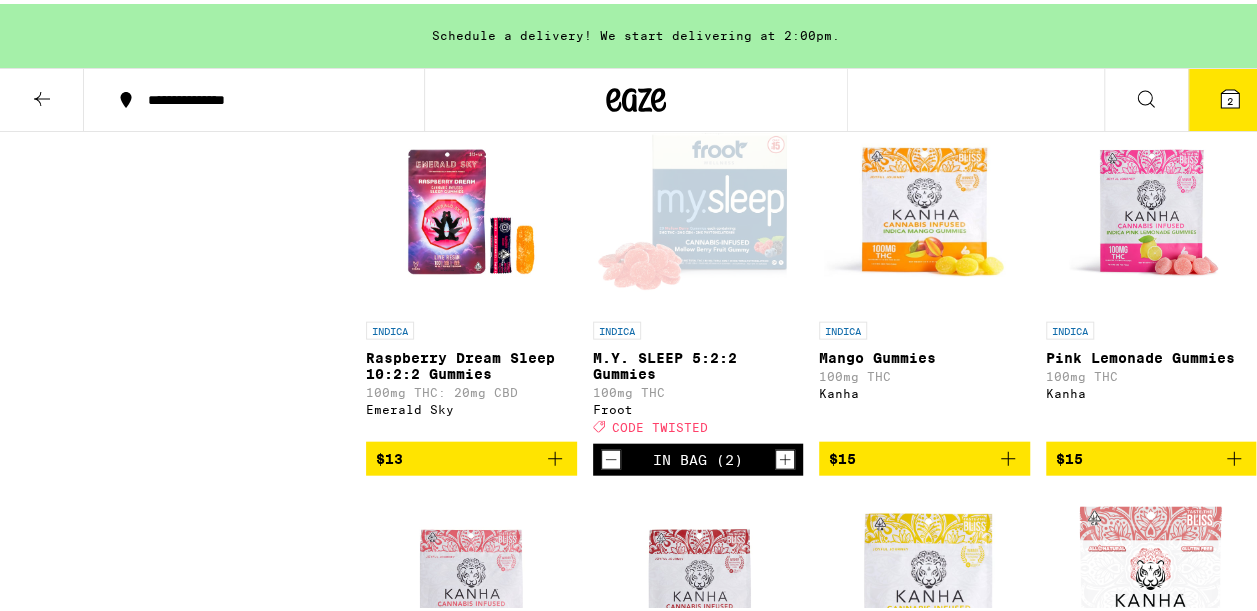 click 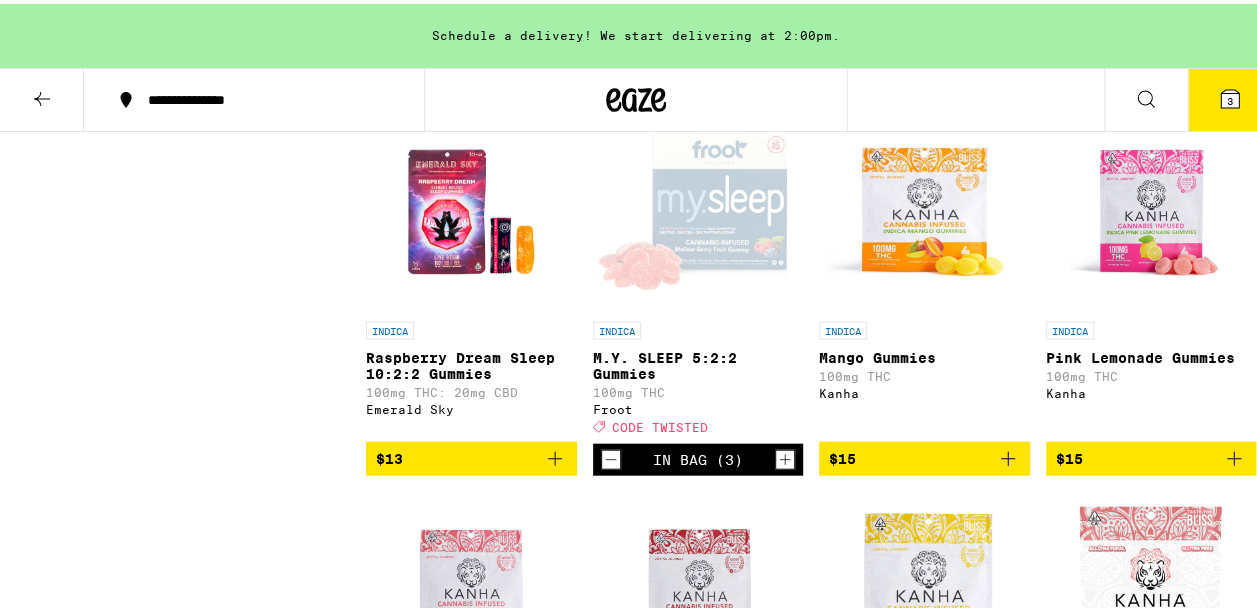click 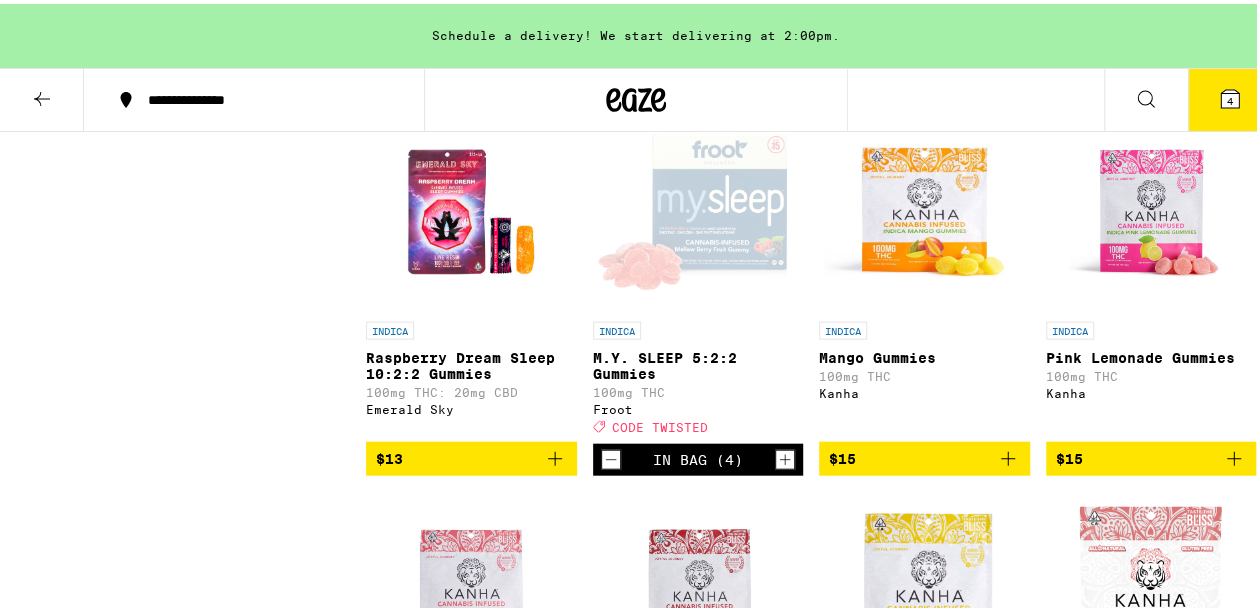 click 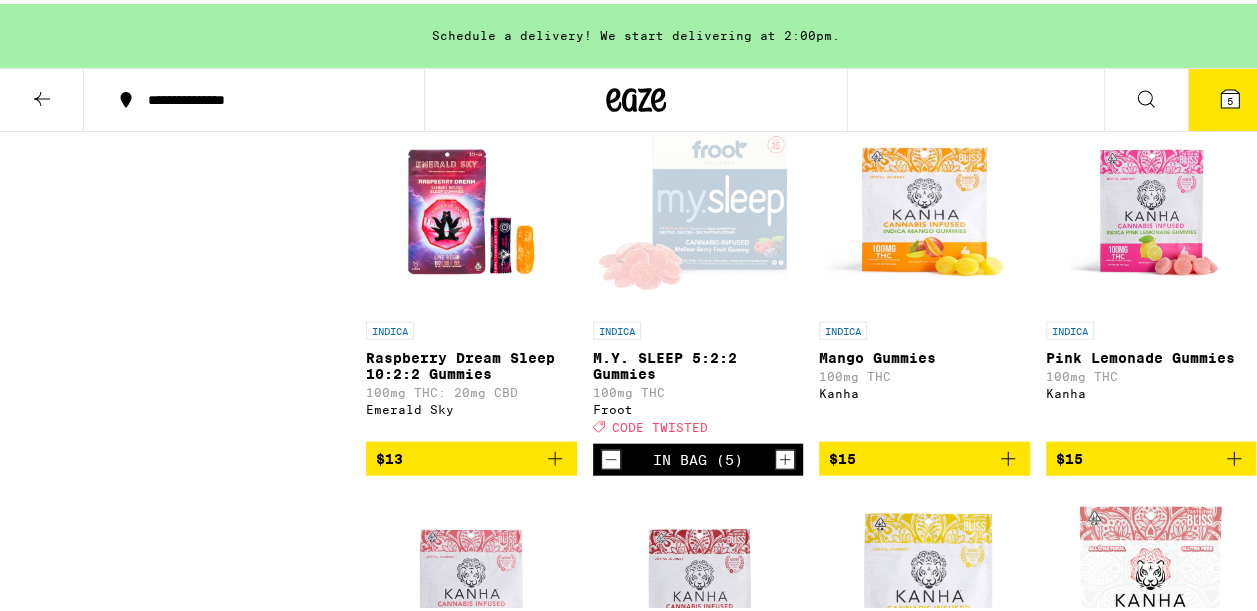 click on "CODE TWISTED" at bounding box center [660, 423] 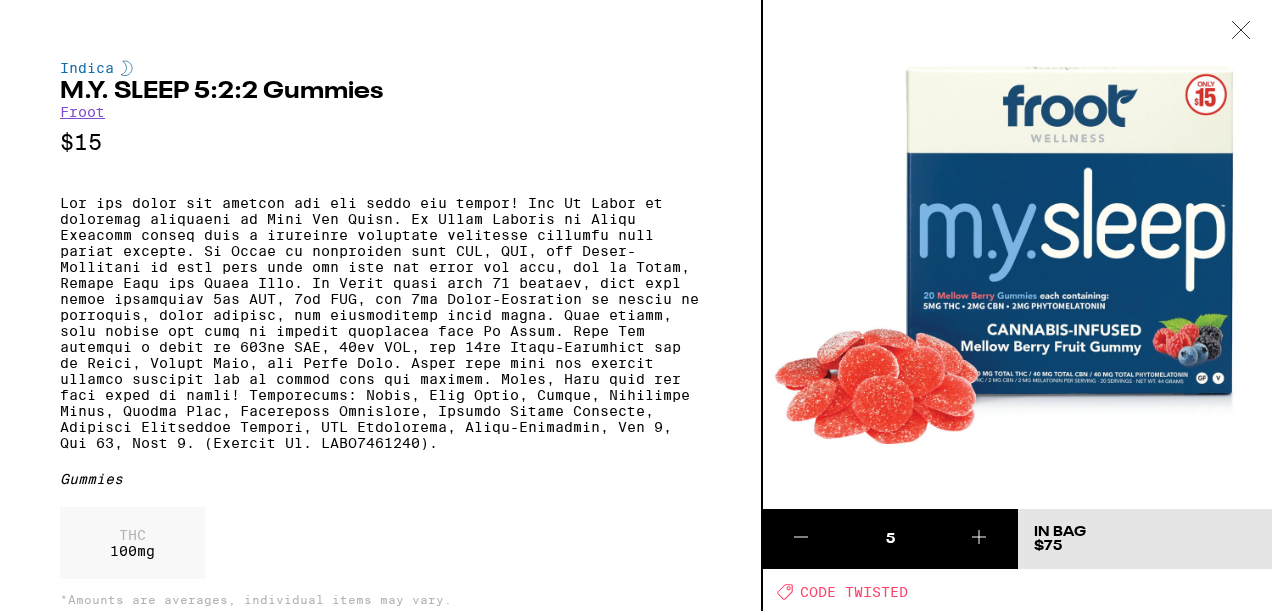 click 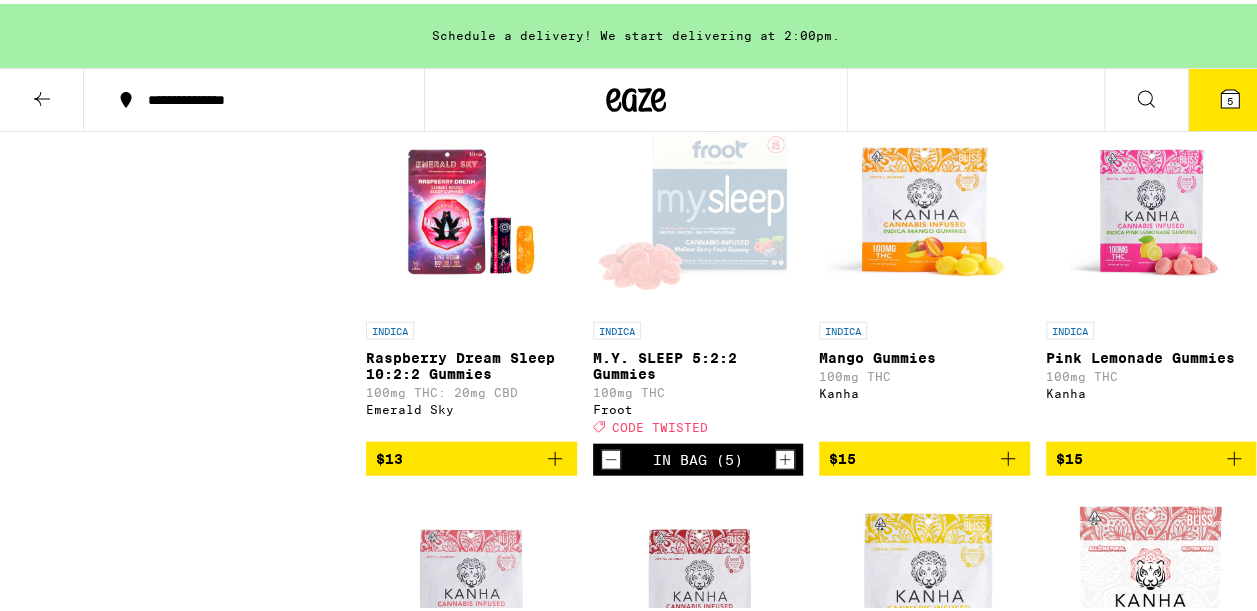 scroll, scrollTop: 0, scrollLeft: 0, axis: both 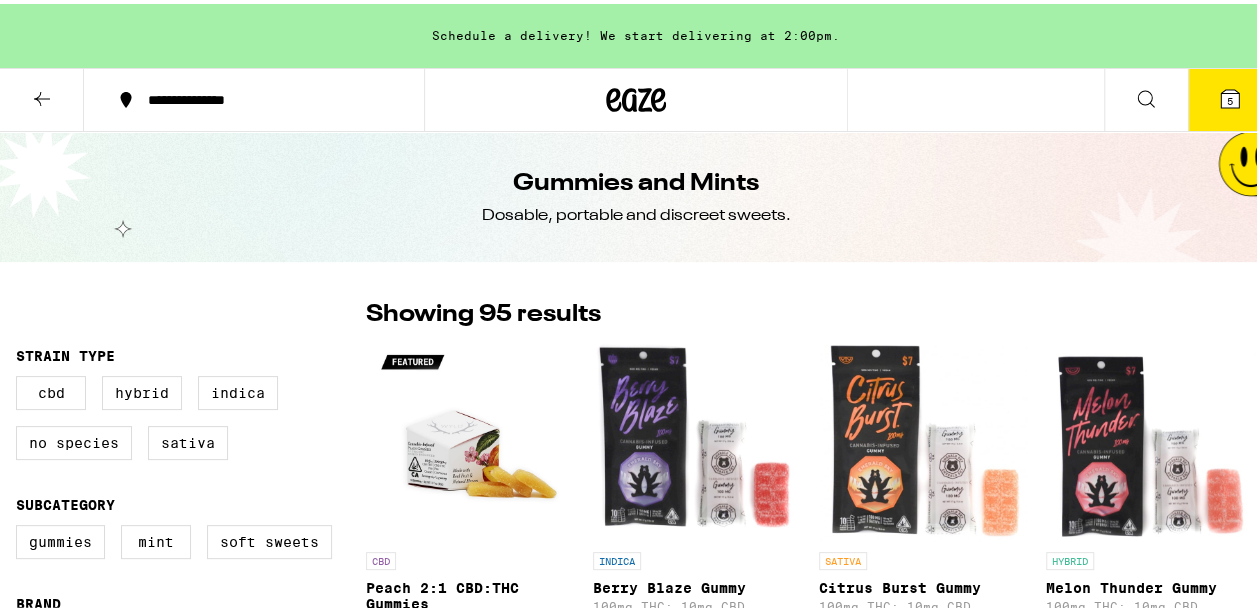 click 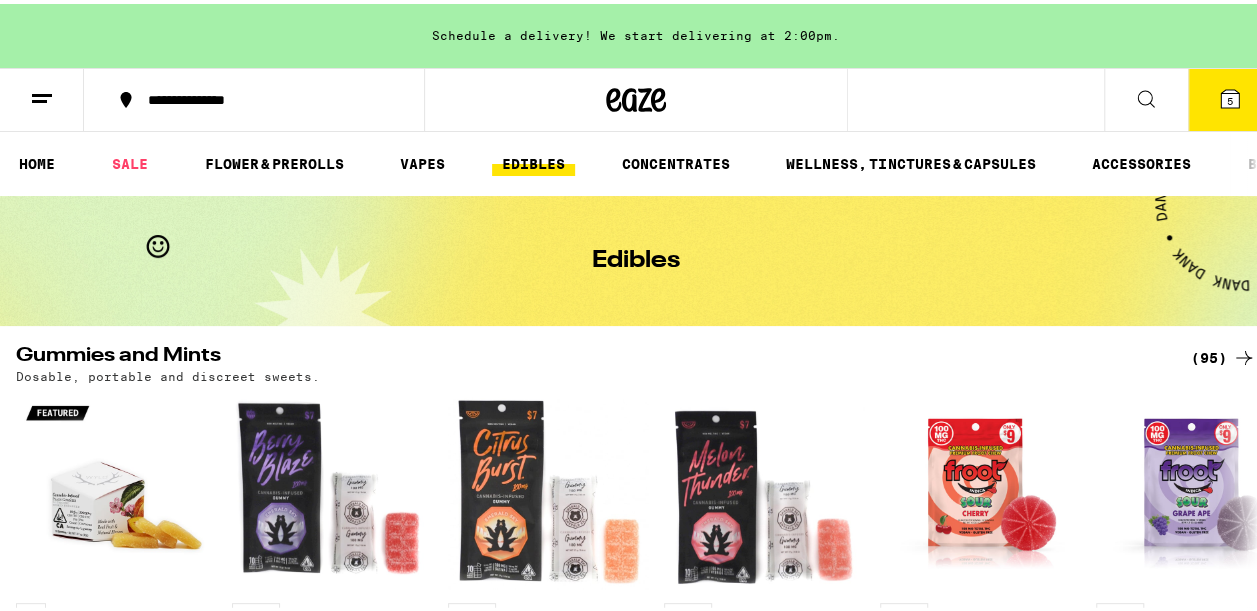 scroll, scrollTop: 0, scrollLeft: 0, axis: both 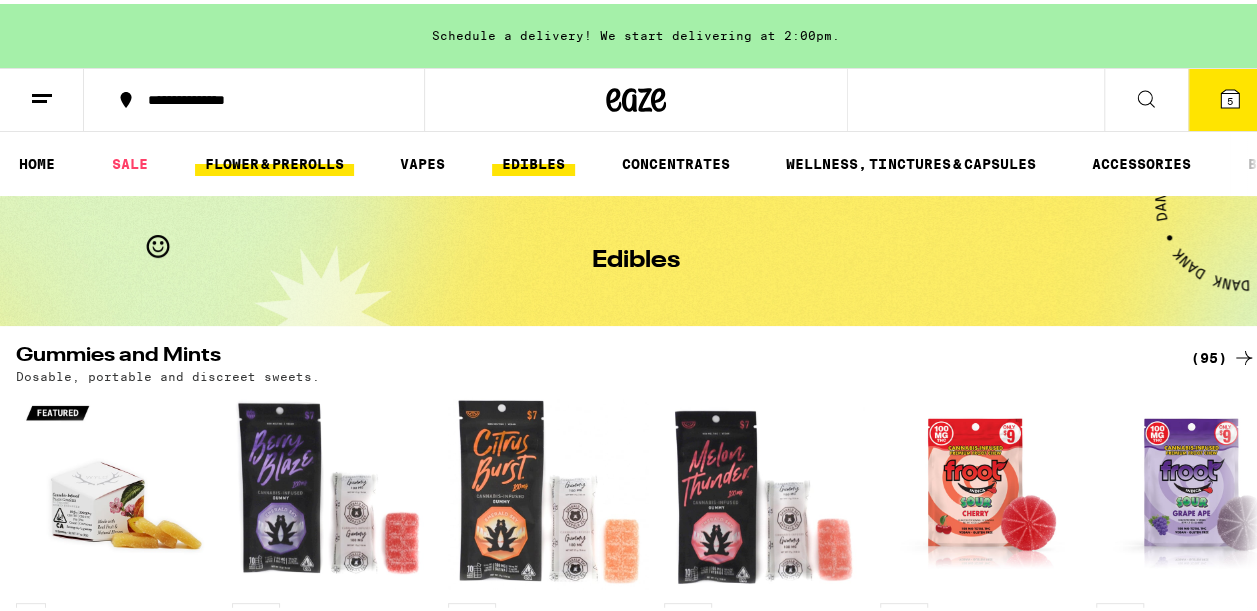 click on "FLOWER & PREROLLS" at bounding box center (274, 160) 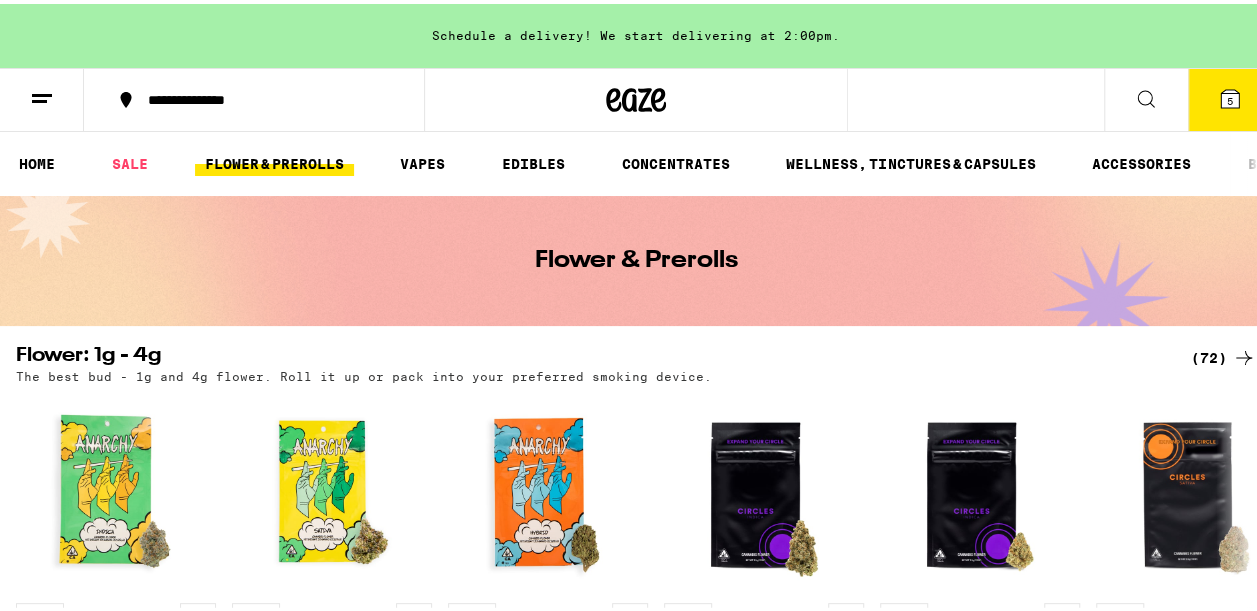 scroll, scrollTop: 0, scrollLeft: 0, axis: both 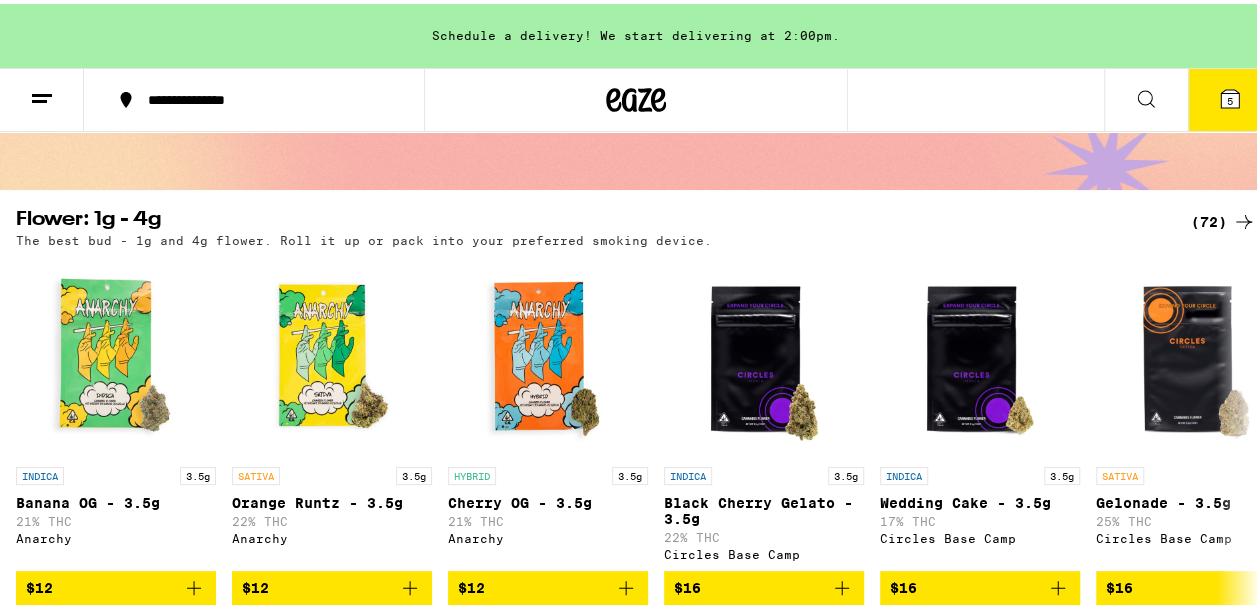 click 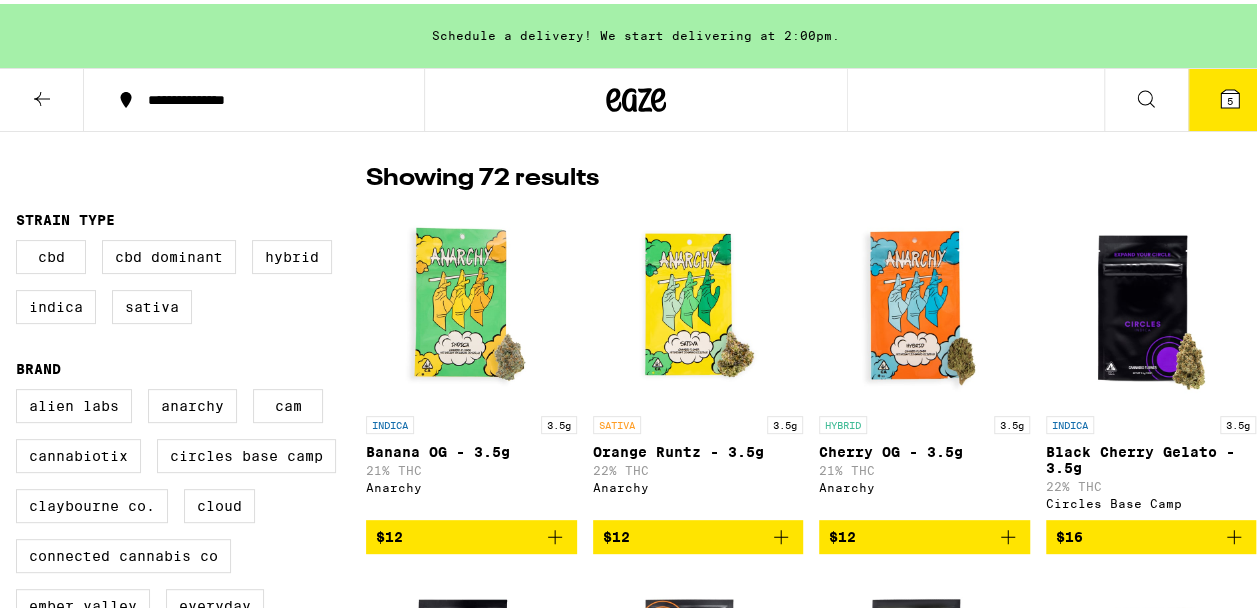 scroll, scrollTop: 0, scrollLeft: 0, axis: both 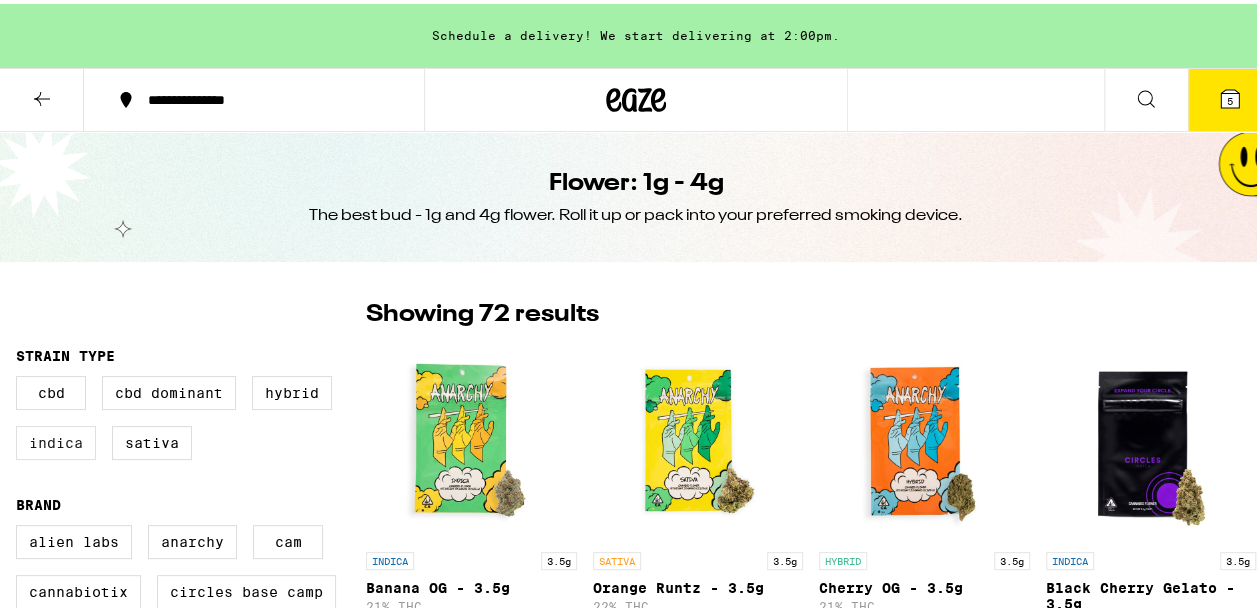 click on "Indica" at bounding box center [56, 439] 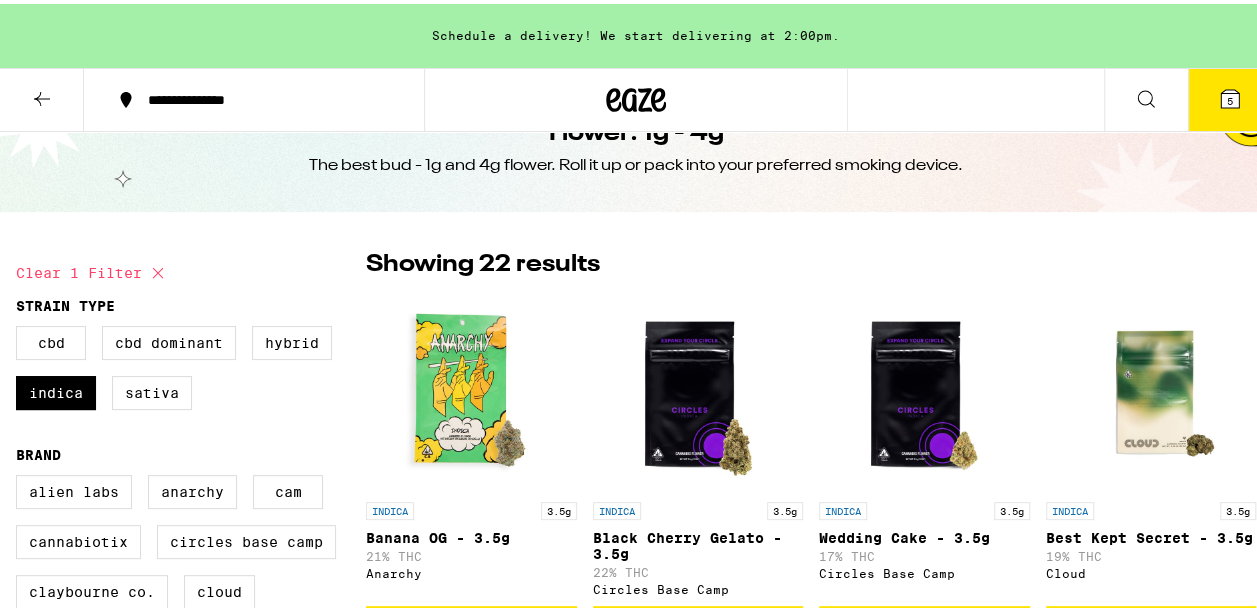 scroll, scrollTop: 81, scrollLeft: 0, axis: vertical 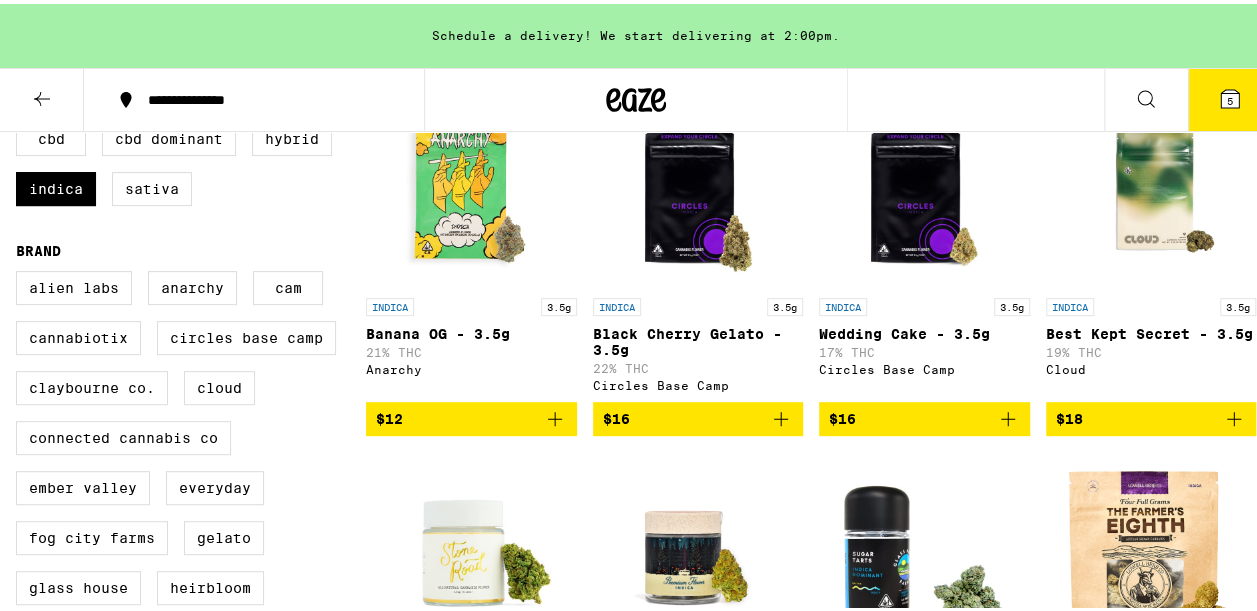 click 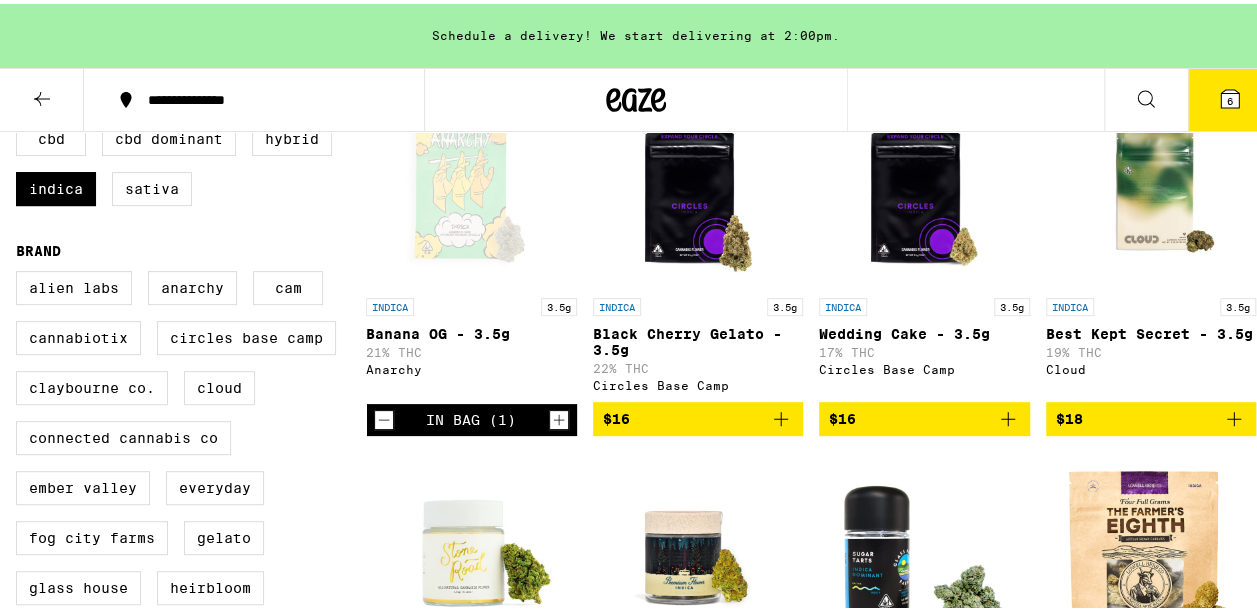click 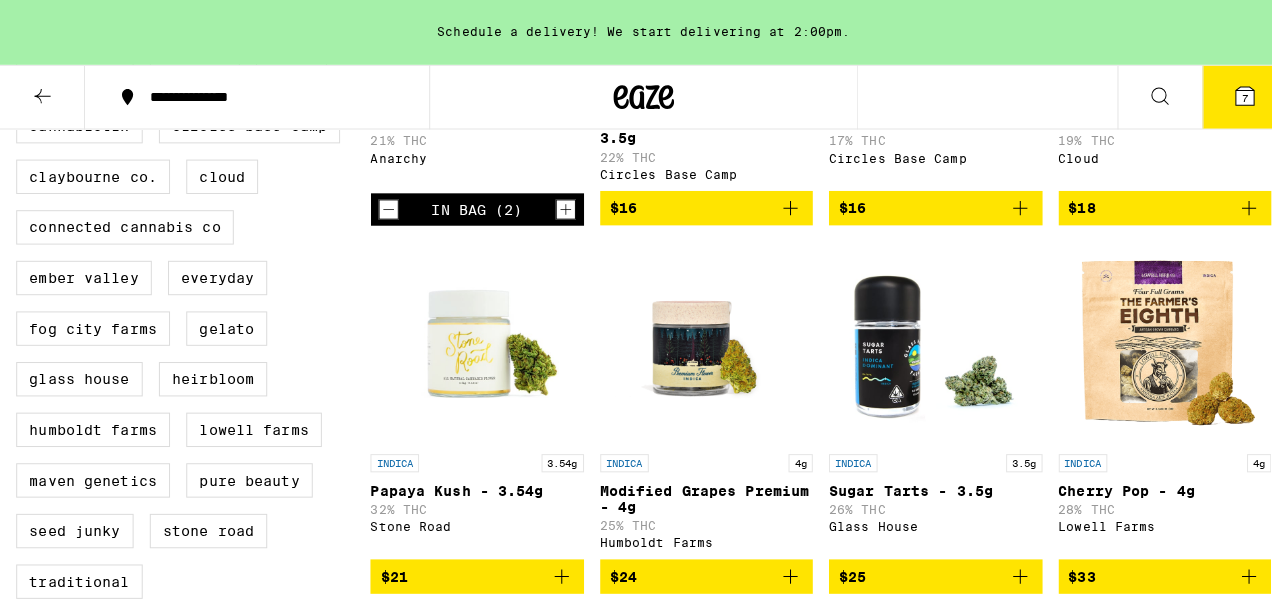 scroll, scrollTop: 482, scrollLeft: 0, axis: vertical 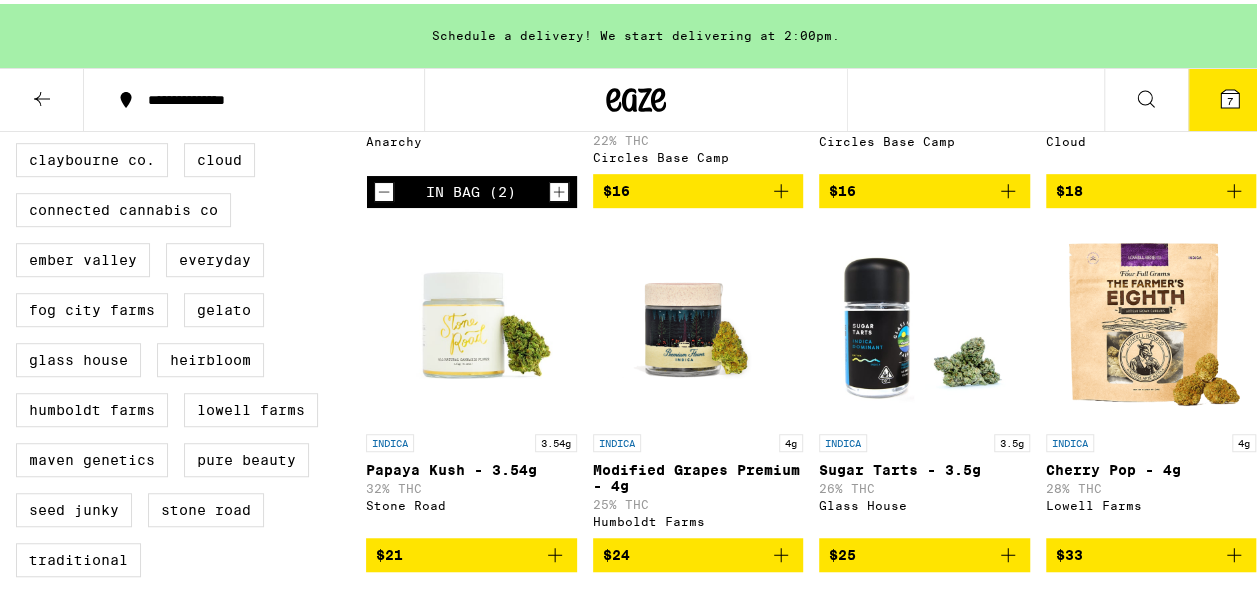 click 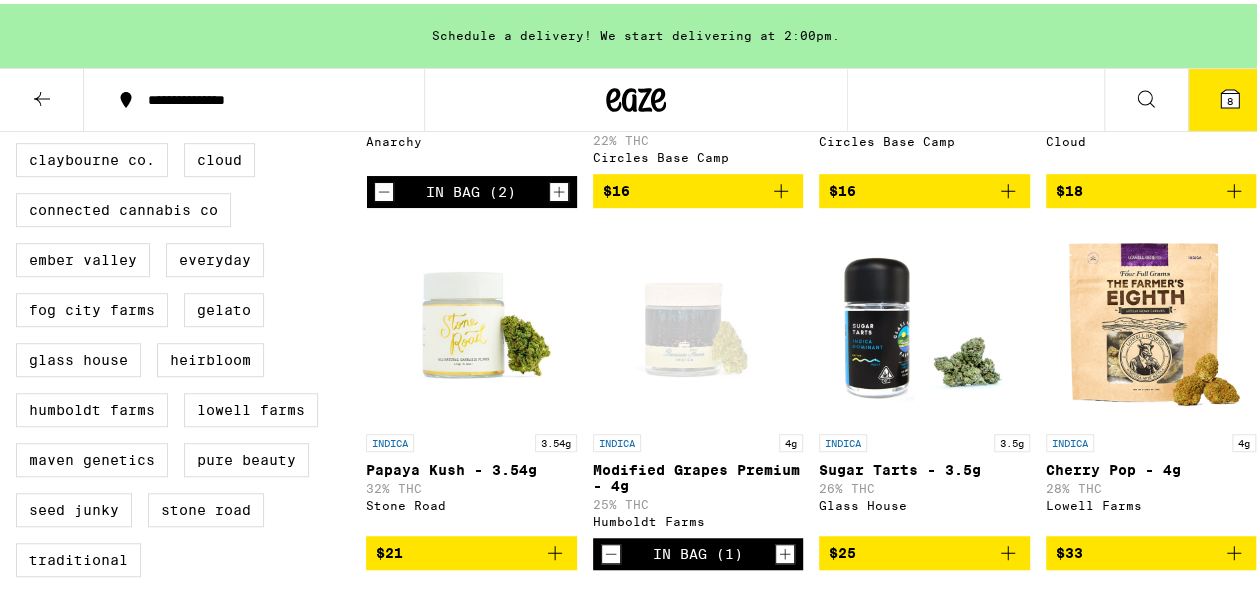 click 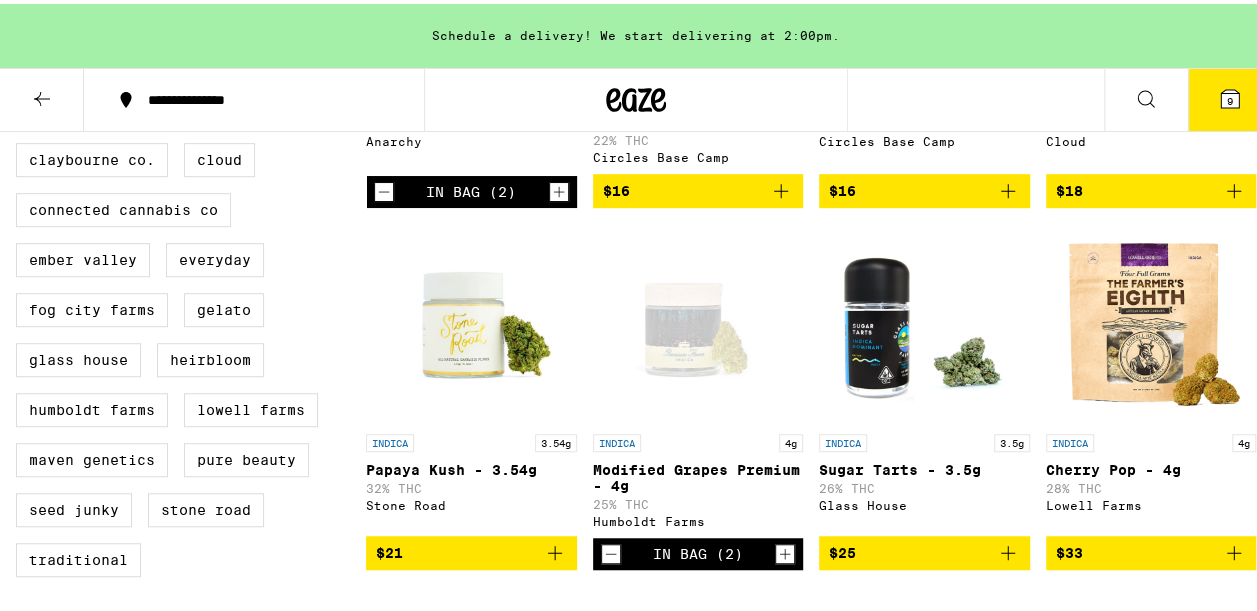 click on "9" at bounding box center [1230, 96] 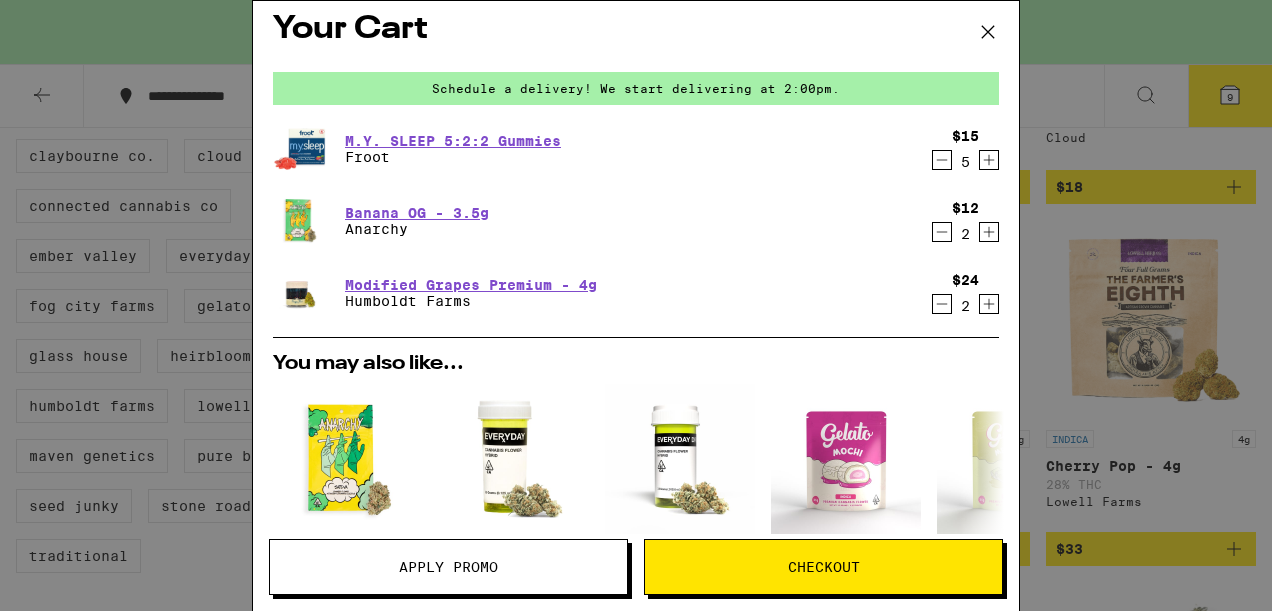 scroll, scrollTop: 0, scrollLeft: 0, axis: both 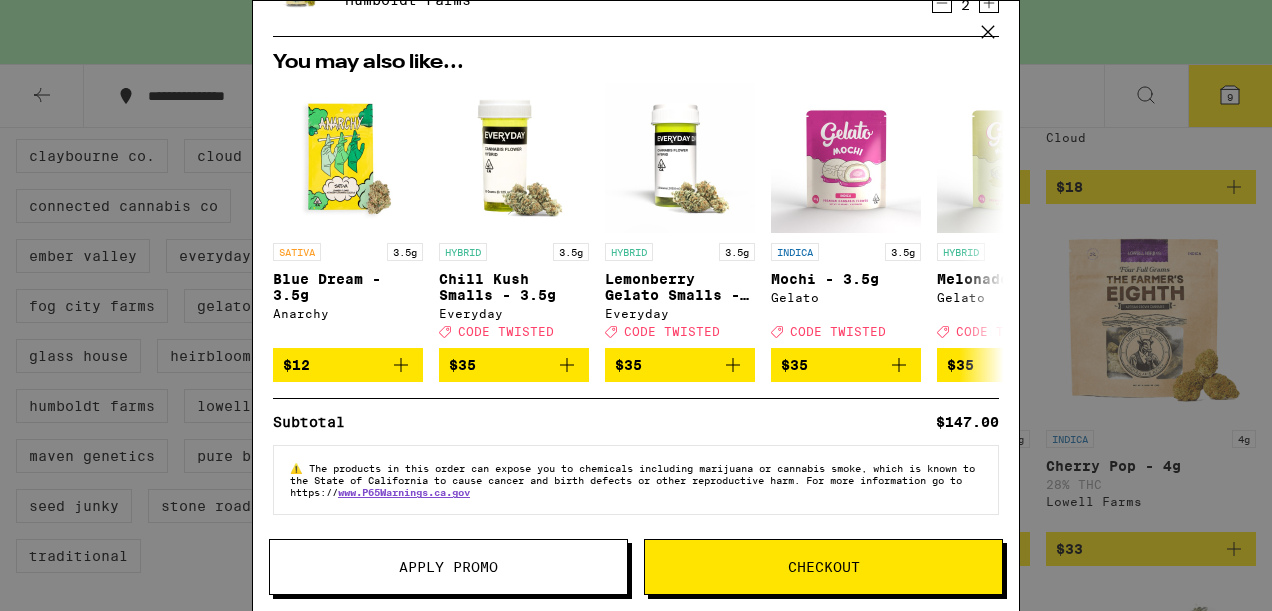 click on "Checkout" at bounding box center [824, 567] 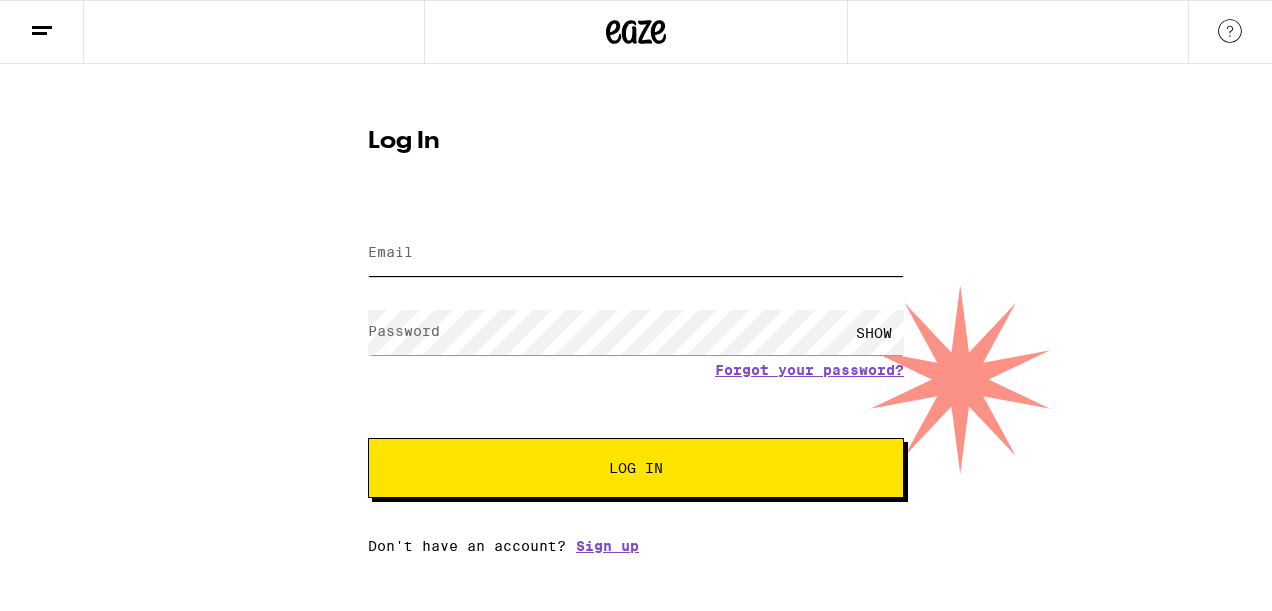 click on "Email" at bounding box center [636, 253] 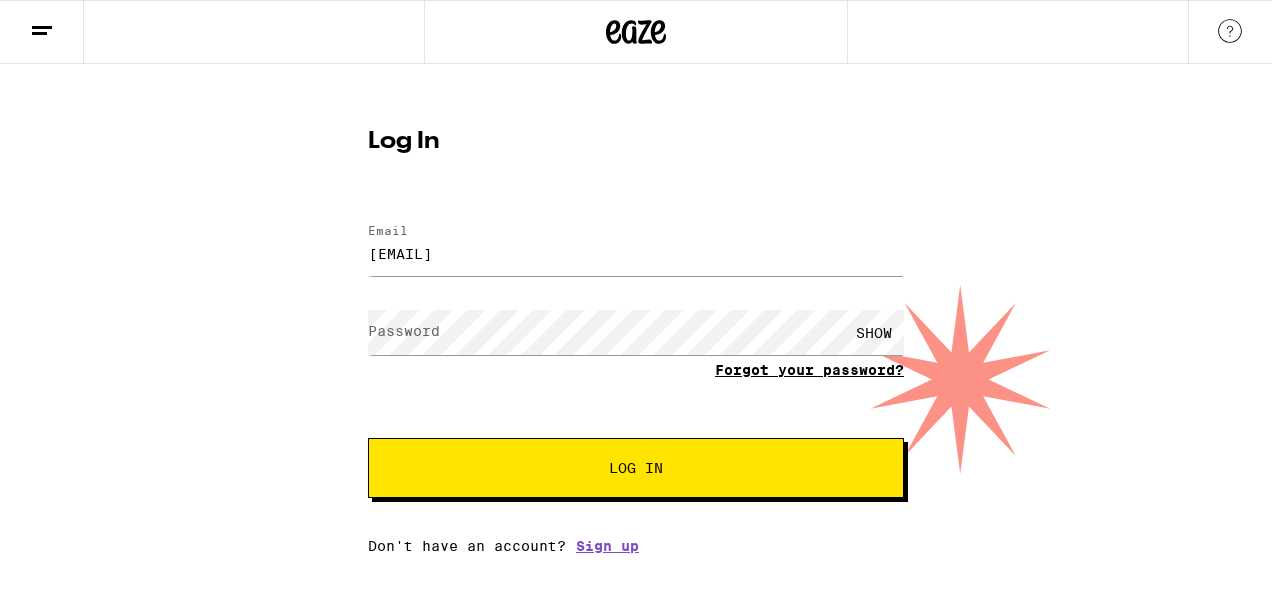 click on "Forgot your password?" at bounding box center (809, 370) 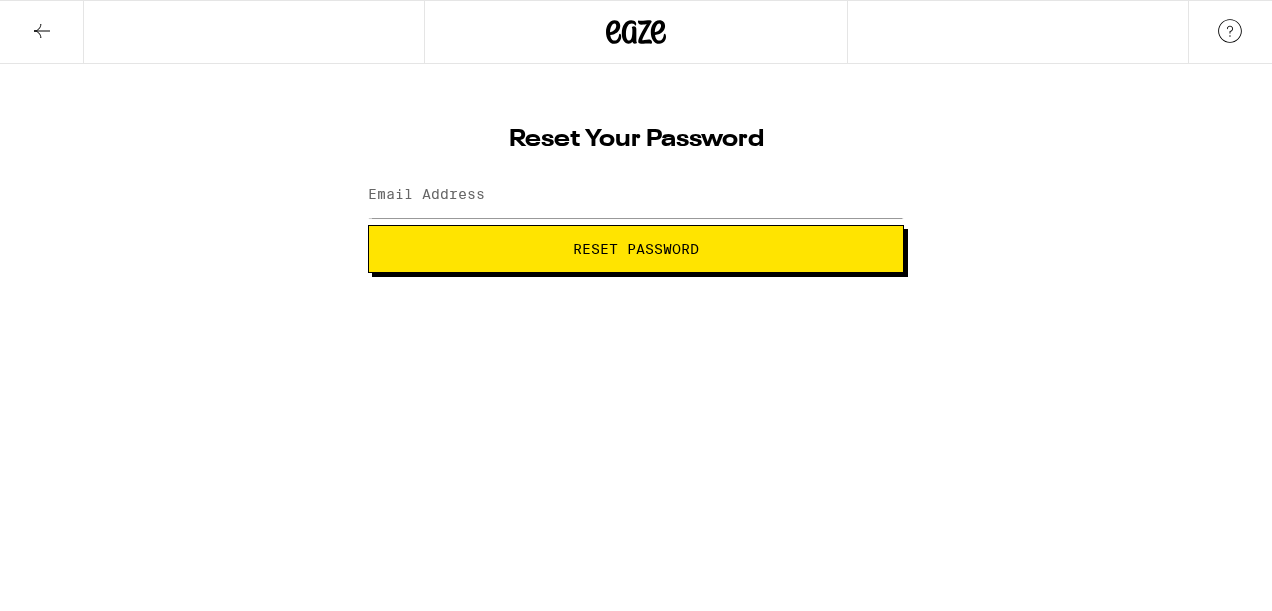 click on "Reset Password" at bounding box center [636, 249] 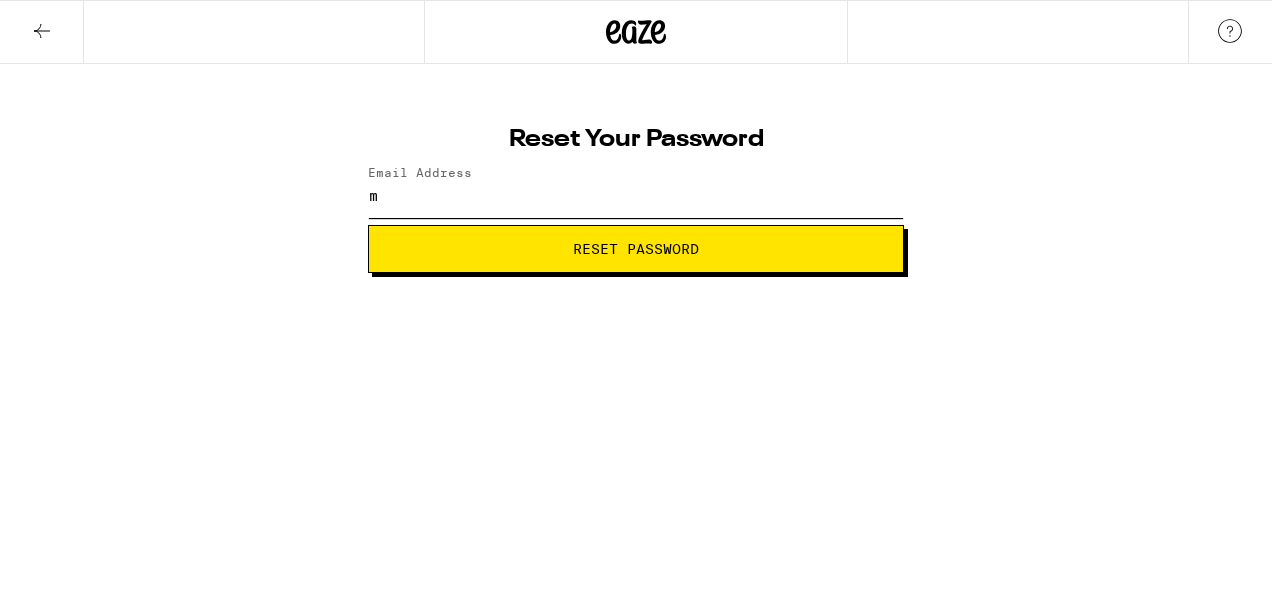 type on "[EMAIL]" 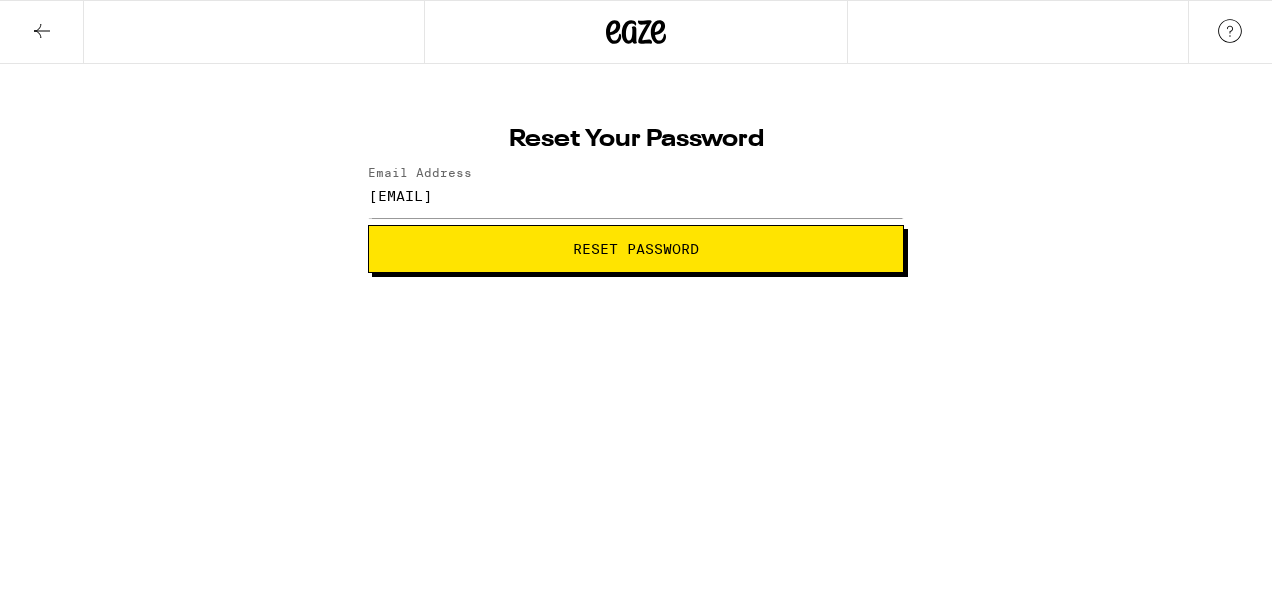 click on "Reset Password" at bounding box center (636, 249) 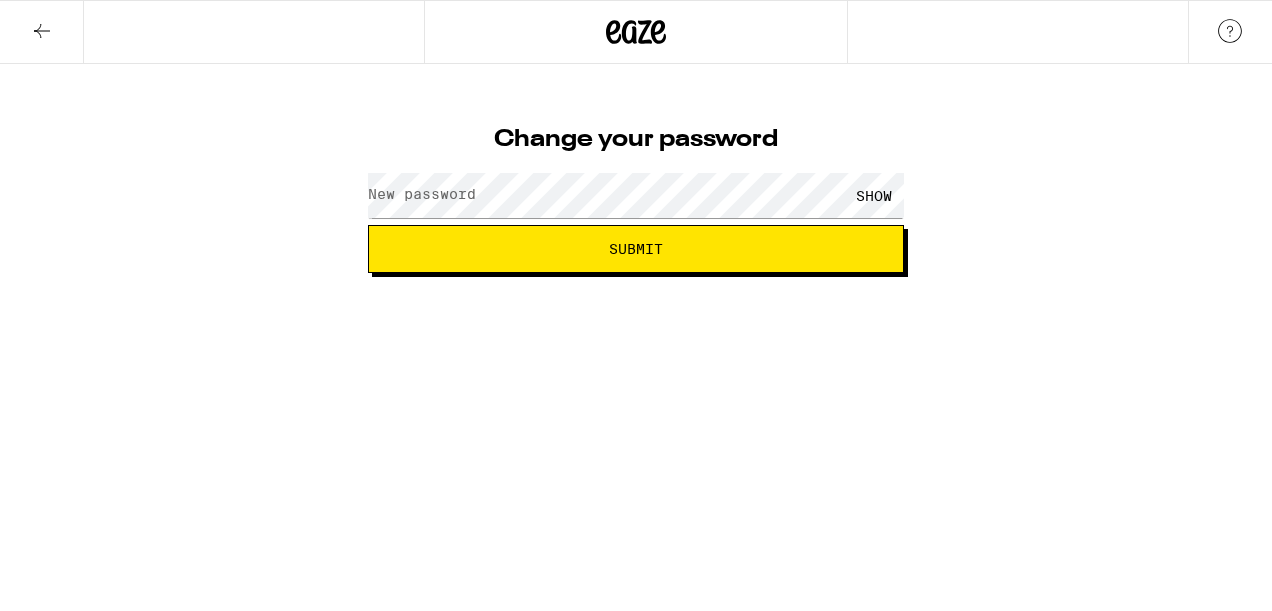scroll, scrollTop: 0, scrollLeft: 0, axis: both 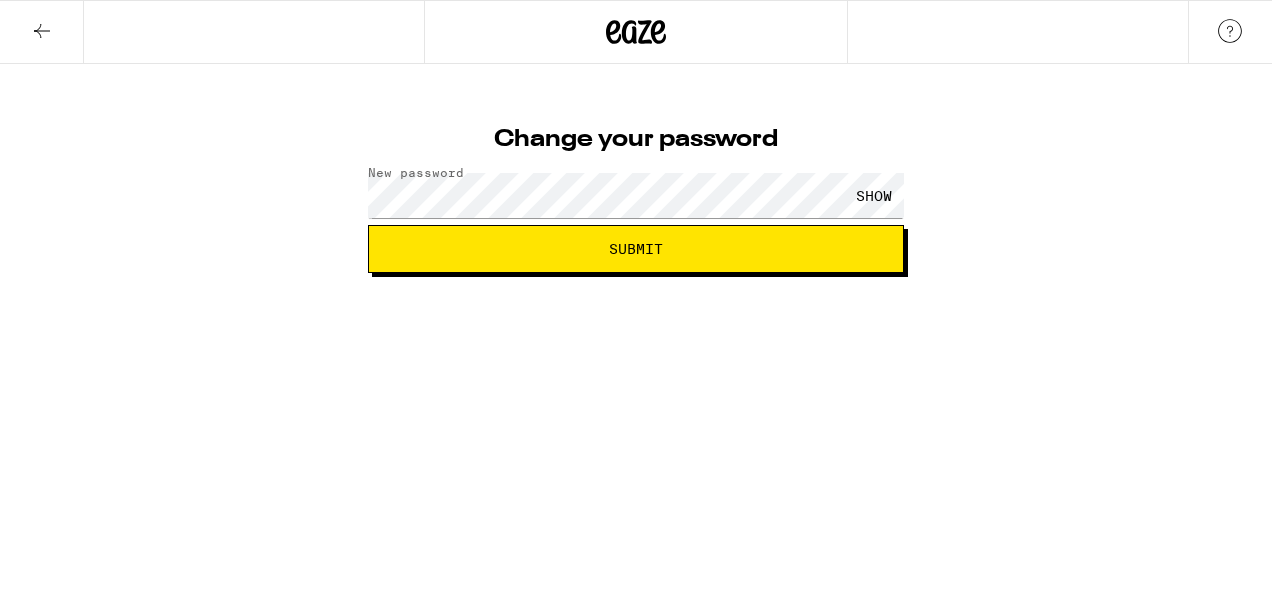click on "Submit" at bounding box center [636, 249] 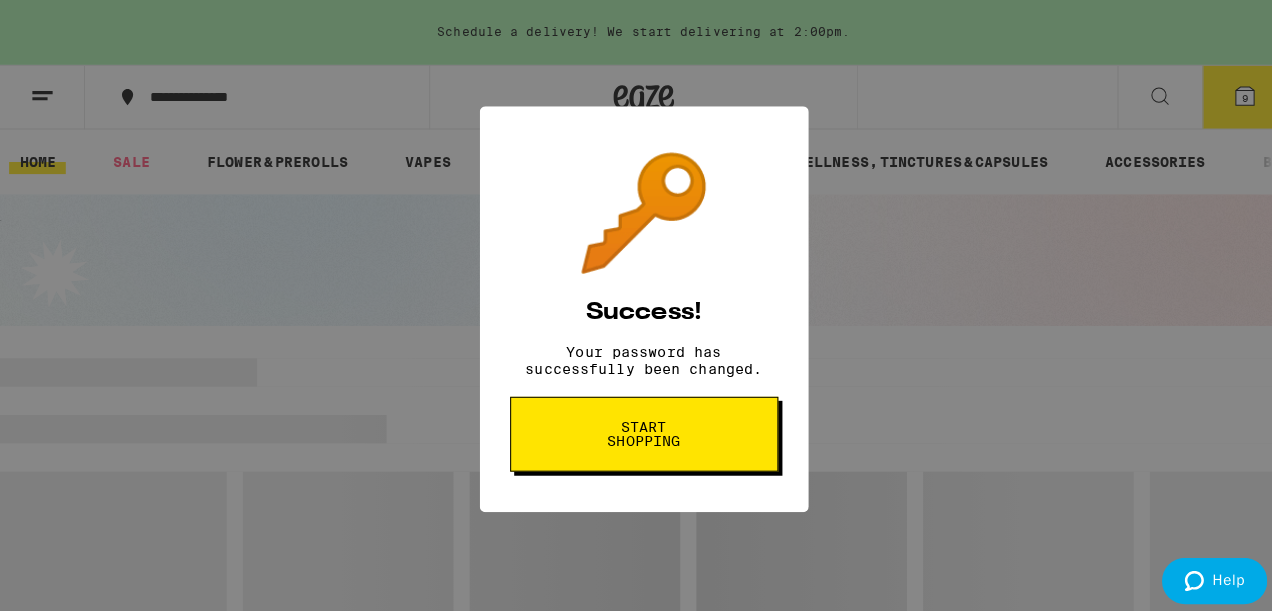 scroll, scrollTop: 0, scrollLeft: 0, axis: both 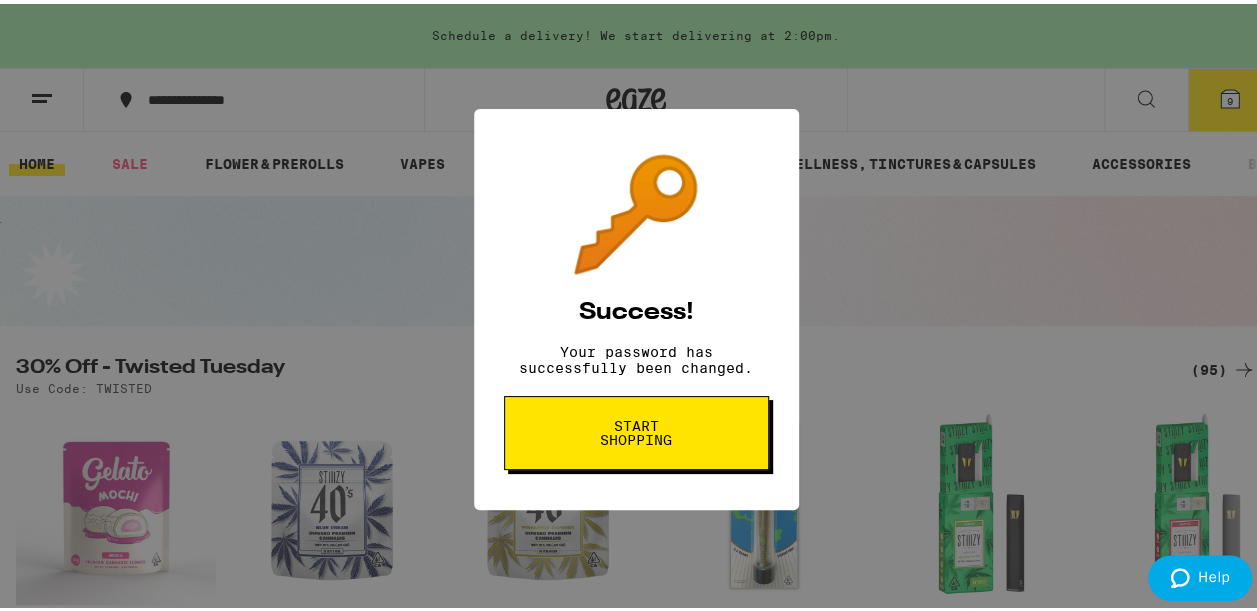 click on "Start shopping" at bounding box center [636, 429] 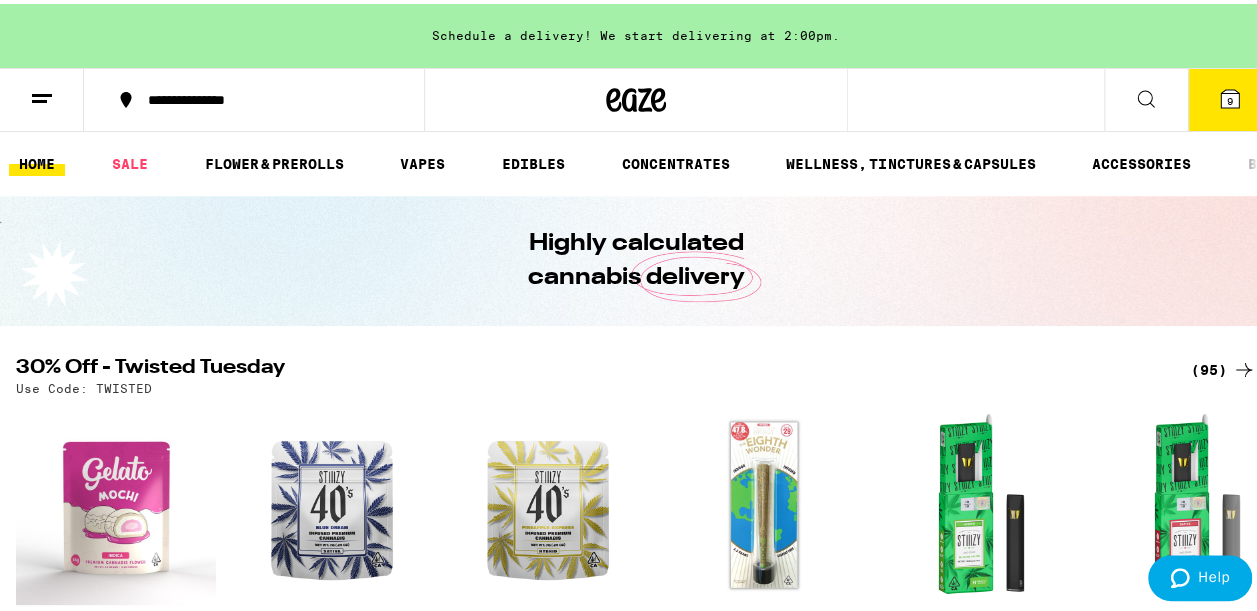 click on "9" at bounding box center (1230, 96) 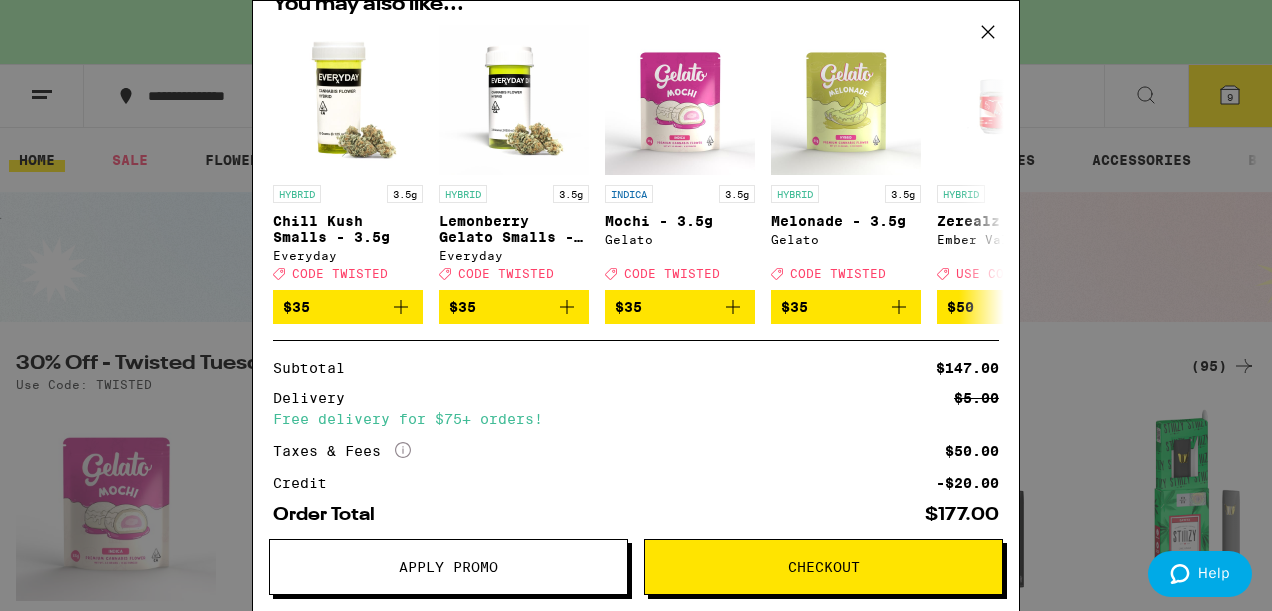 scroll, scrollTop: 377, scrollLeft: 0, axis: vertical 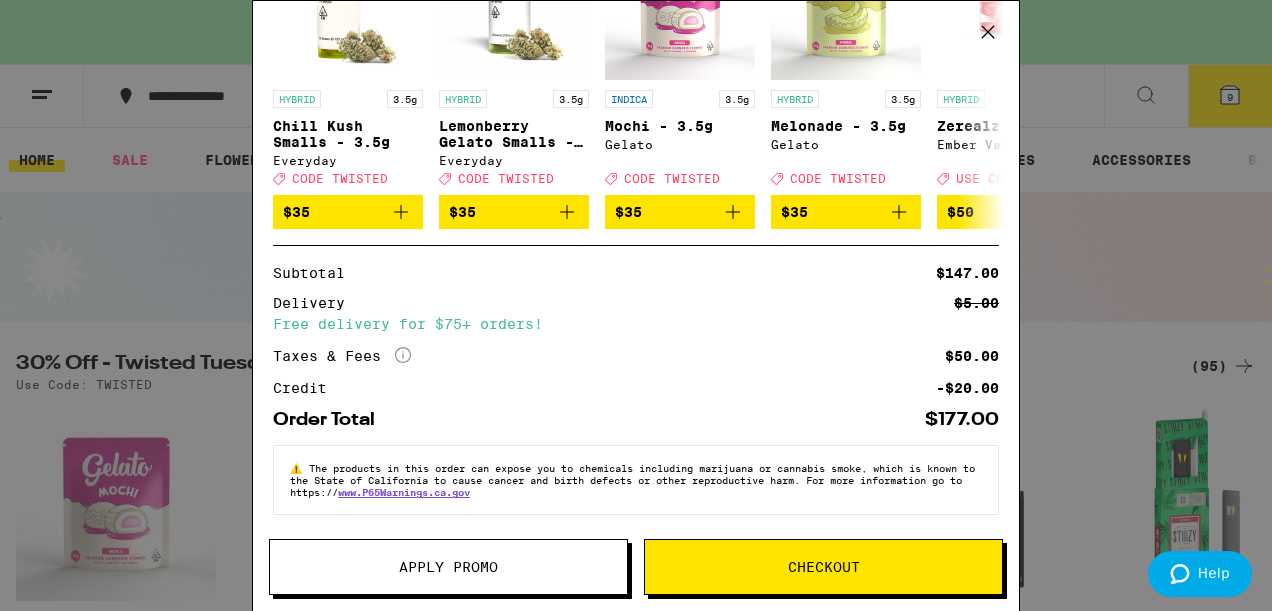 click on "Checkout" at bounding box center (824, 567) 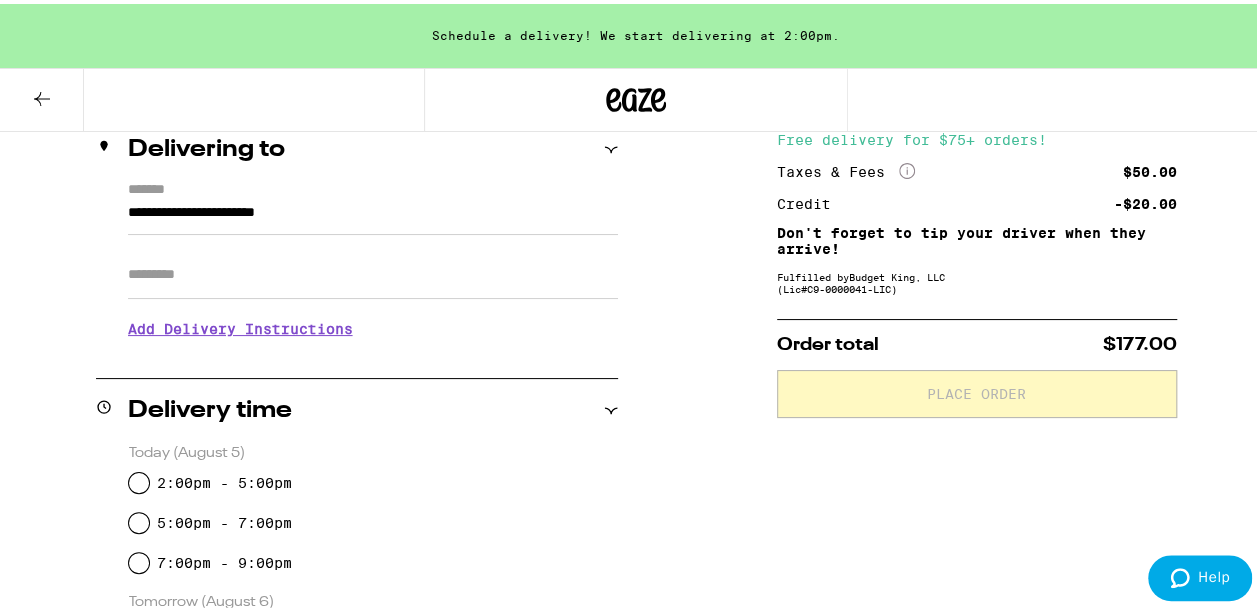 scroll, scrollTop: 272, scrollLeft: 0, axis: vertical 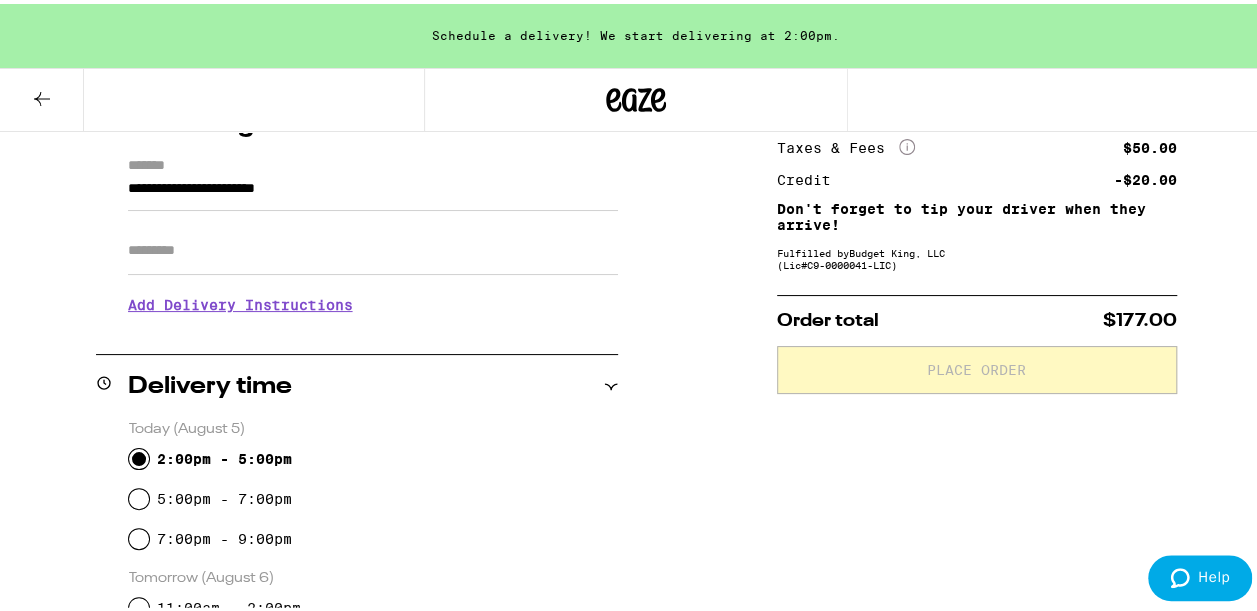 click on "2:00pm - 5:00pm" at bounding box center (139, 455) 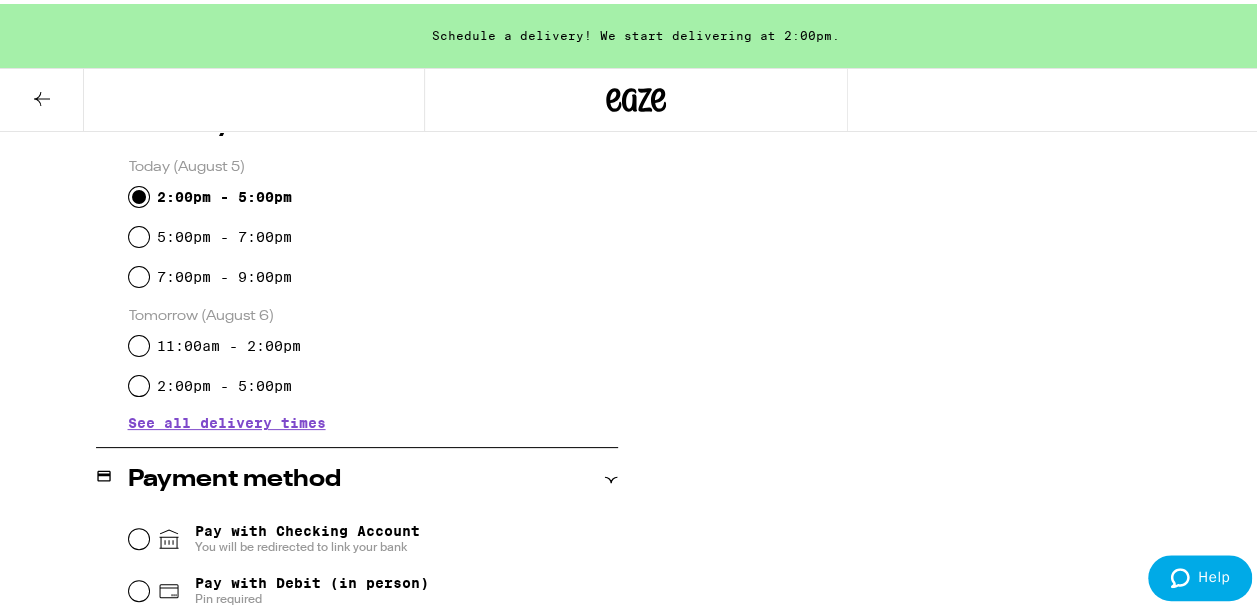 scroll, scrollTop: 536, scrollLeft: 0, axis: vertical 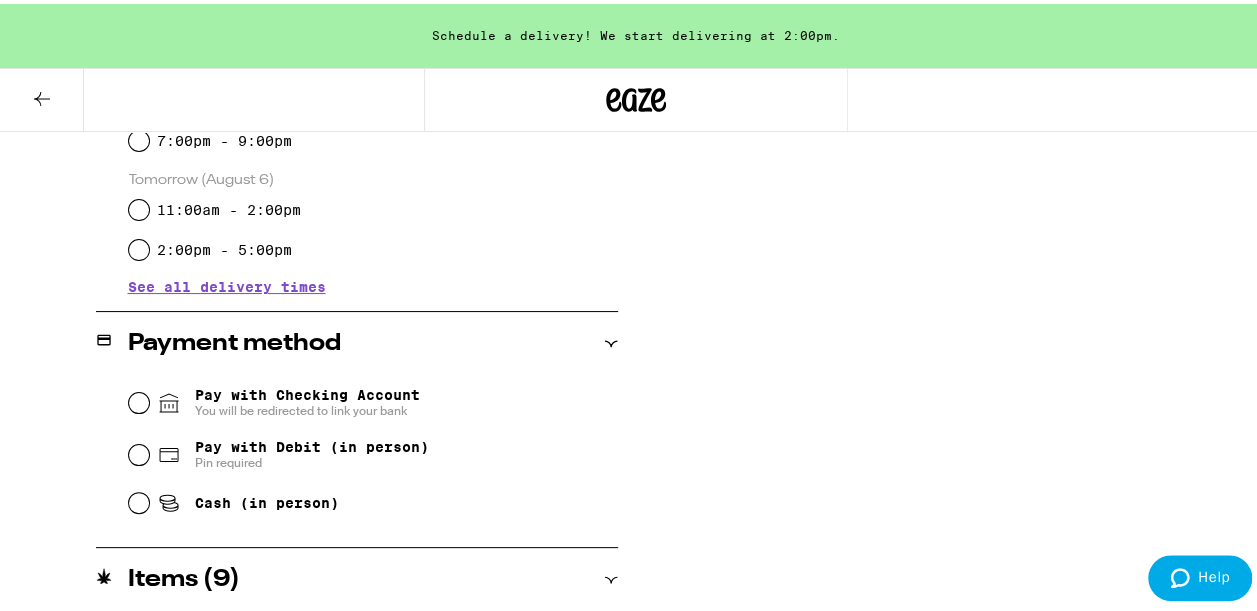 click on "Cash (in person)" at bounding box center (373, 499) 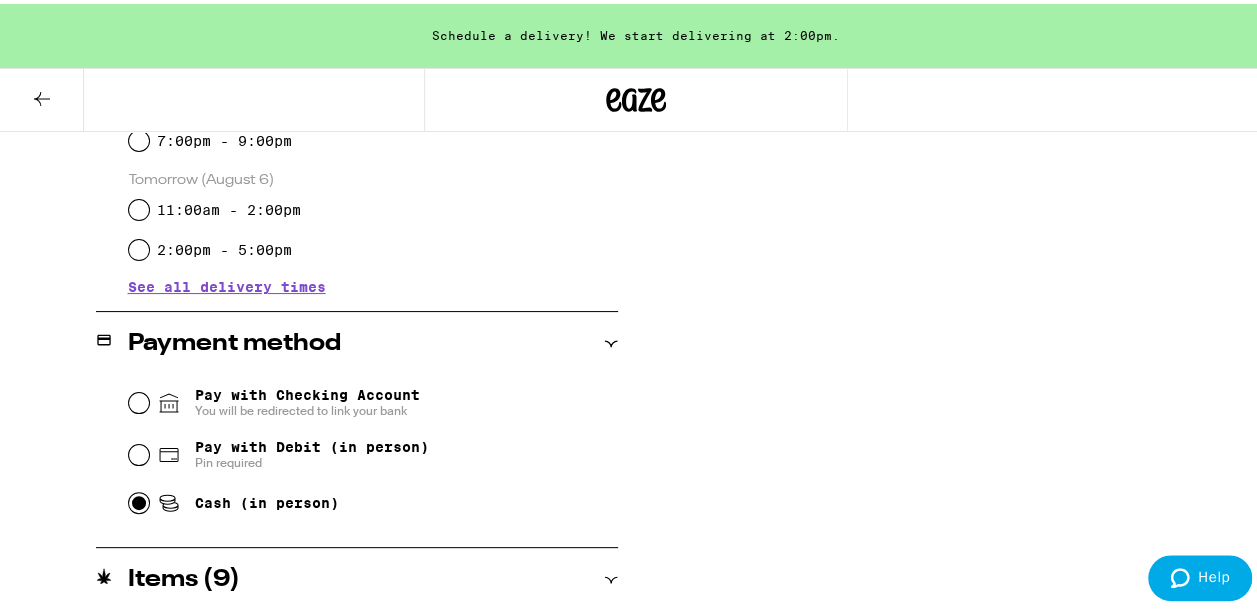 click on "Cash (in person)" at bounding box center (139, 499) 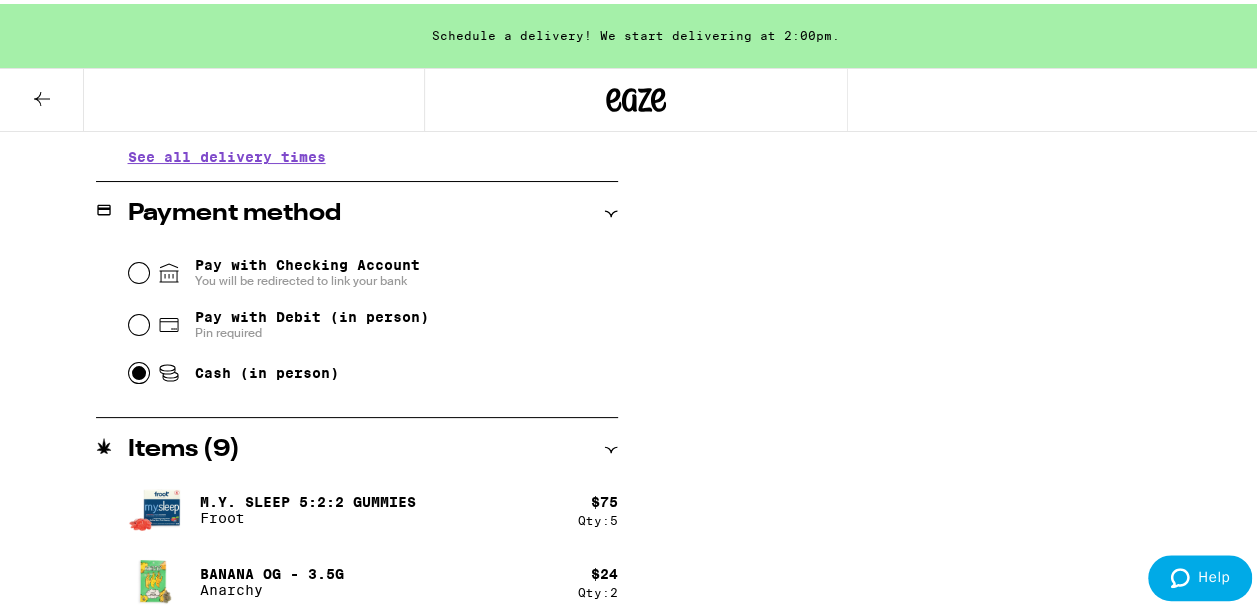 scroll, scrollTop: 882, scrollLeft: 0, axis: vertical 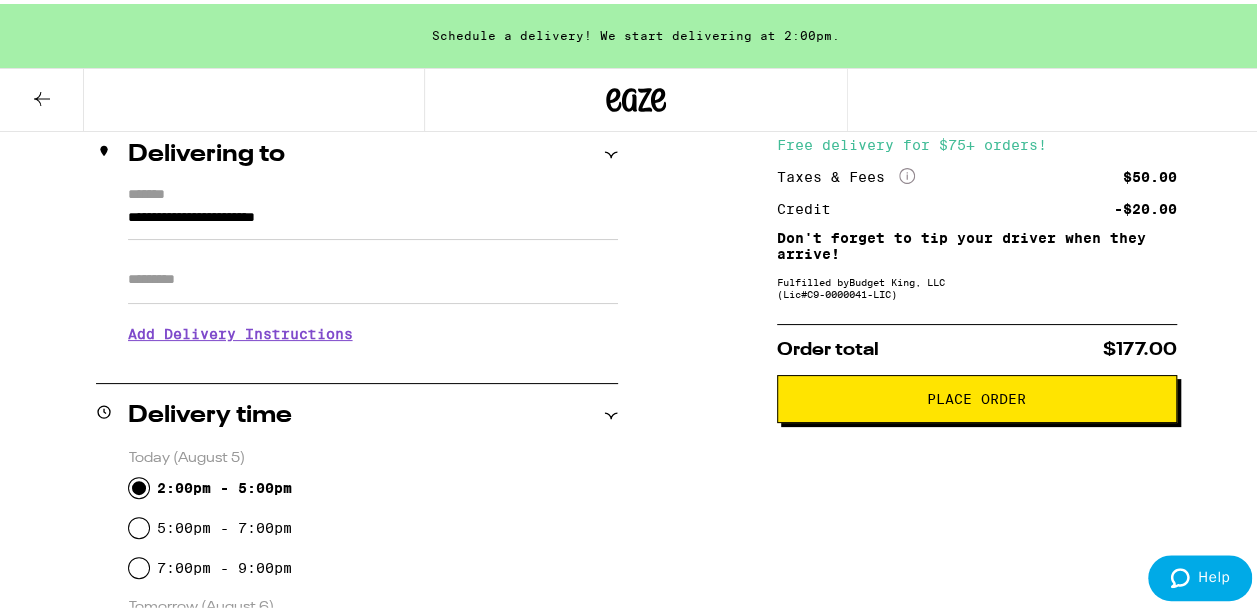 click on "Place Order" at bounding box center (976, 395) 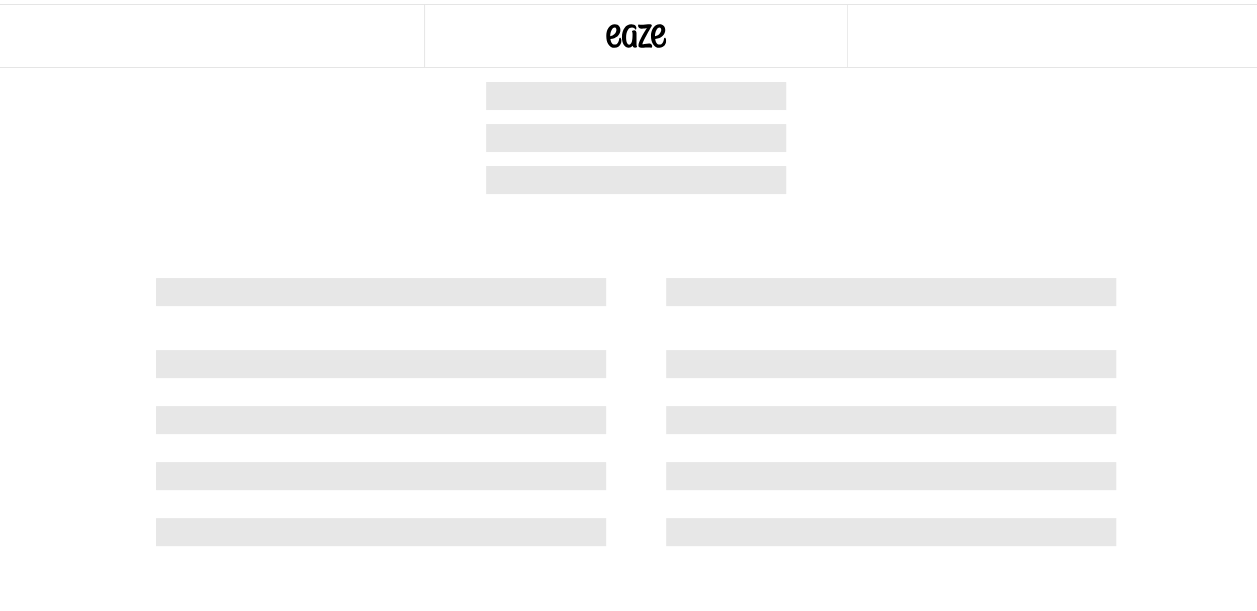 scroll, scrollTop: 0, scrollLeft: 0, axis: both 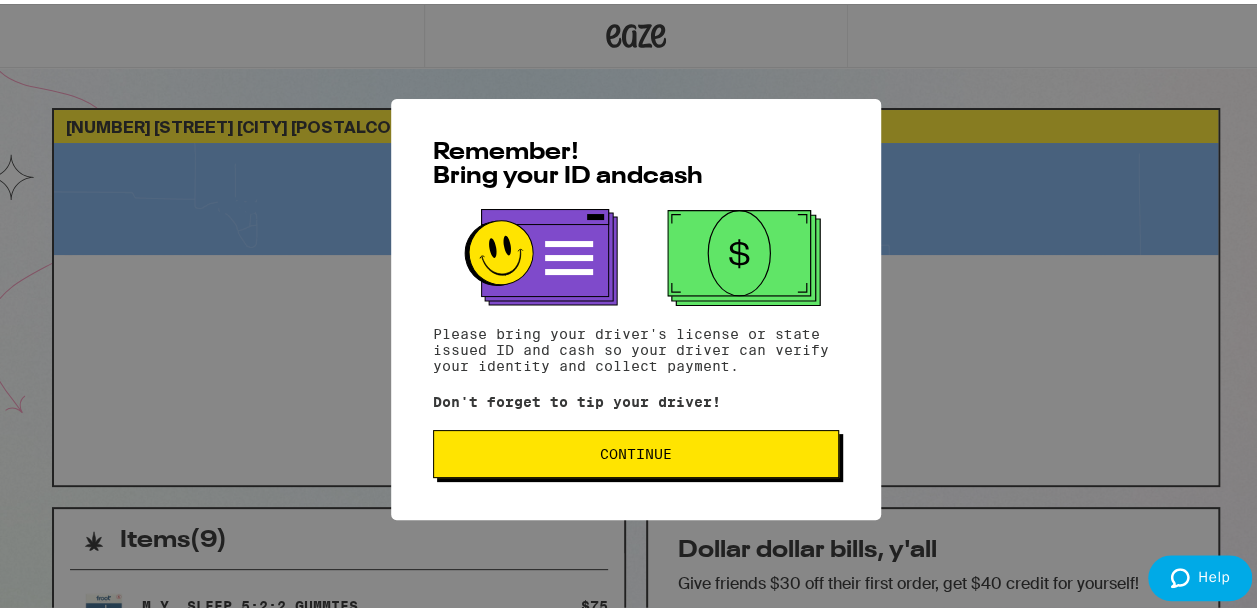 click on "Continue" at bounding box center (636, 450) 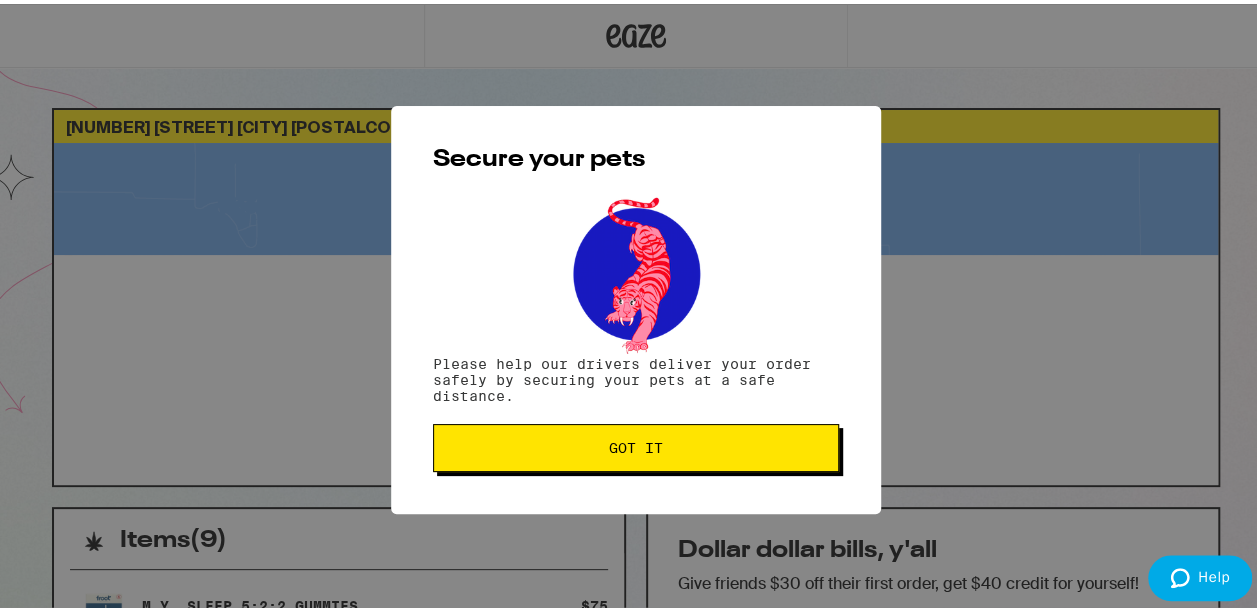 click on "Got it" at bounding box center [636, 444] 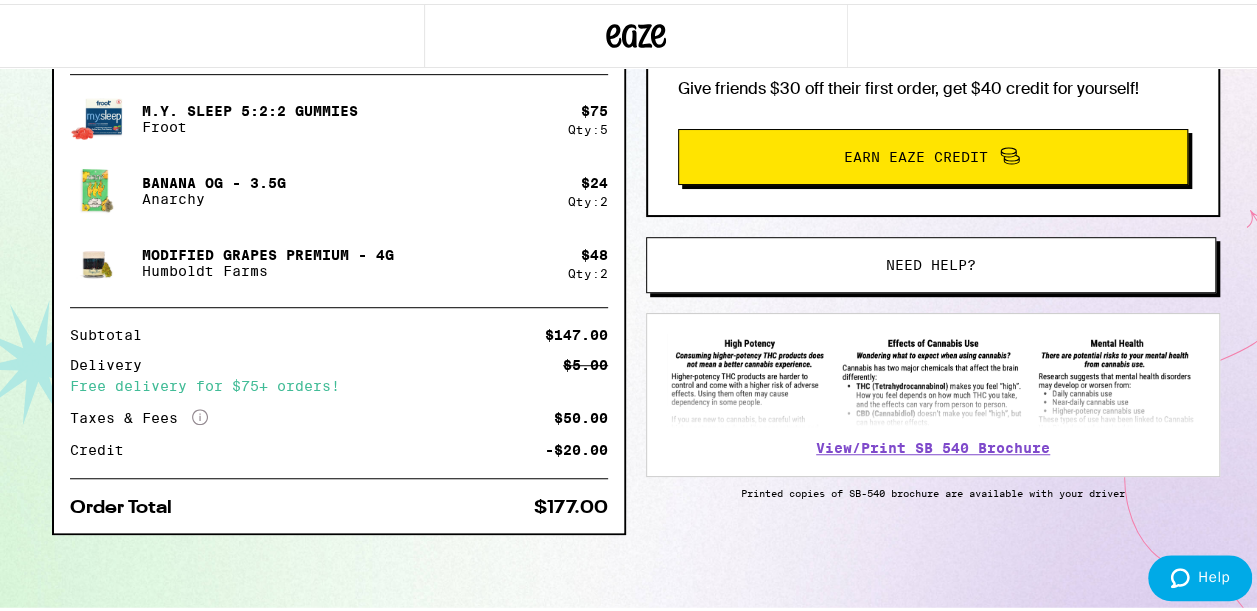 scroll, scrollTop: 0, scrollLeft: 0, axis: both 